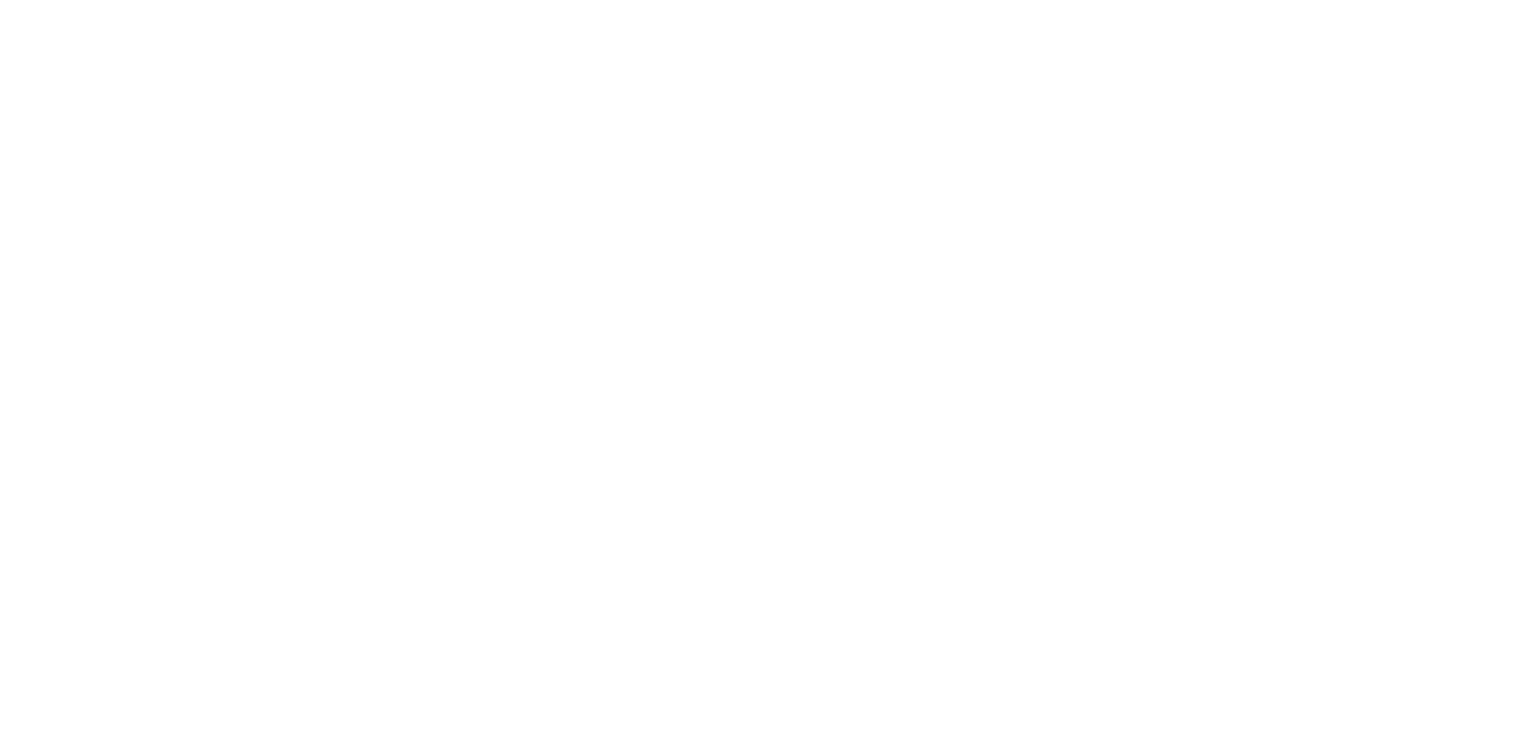 scroll, scrollTop: 0, scrollLeft: 0, axis: both 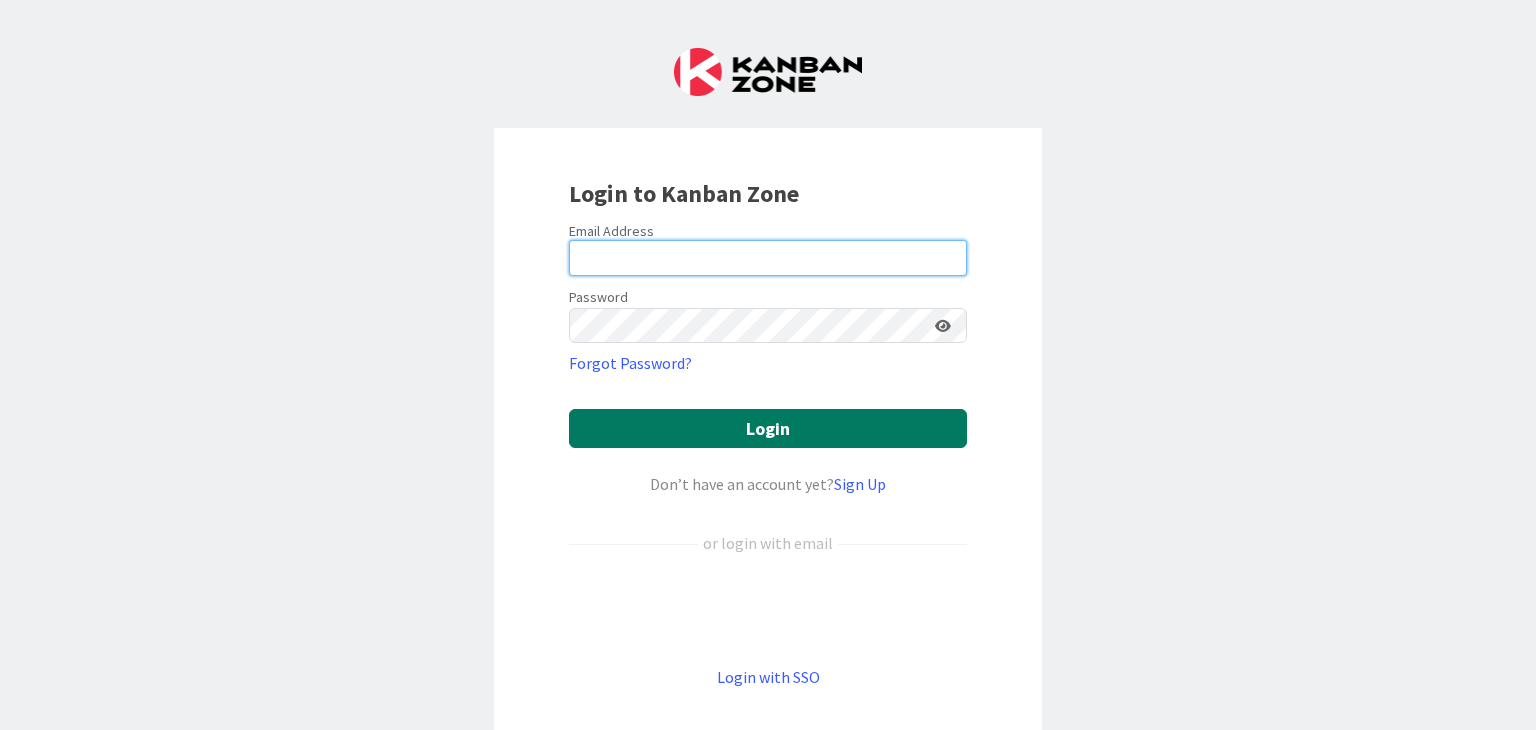 type on "[EMAIL]" 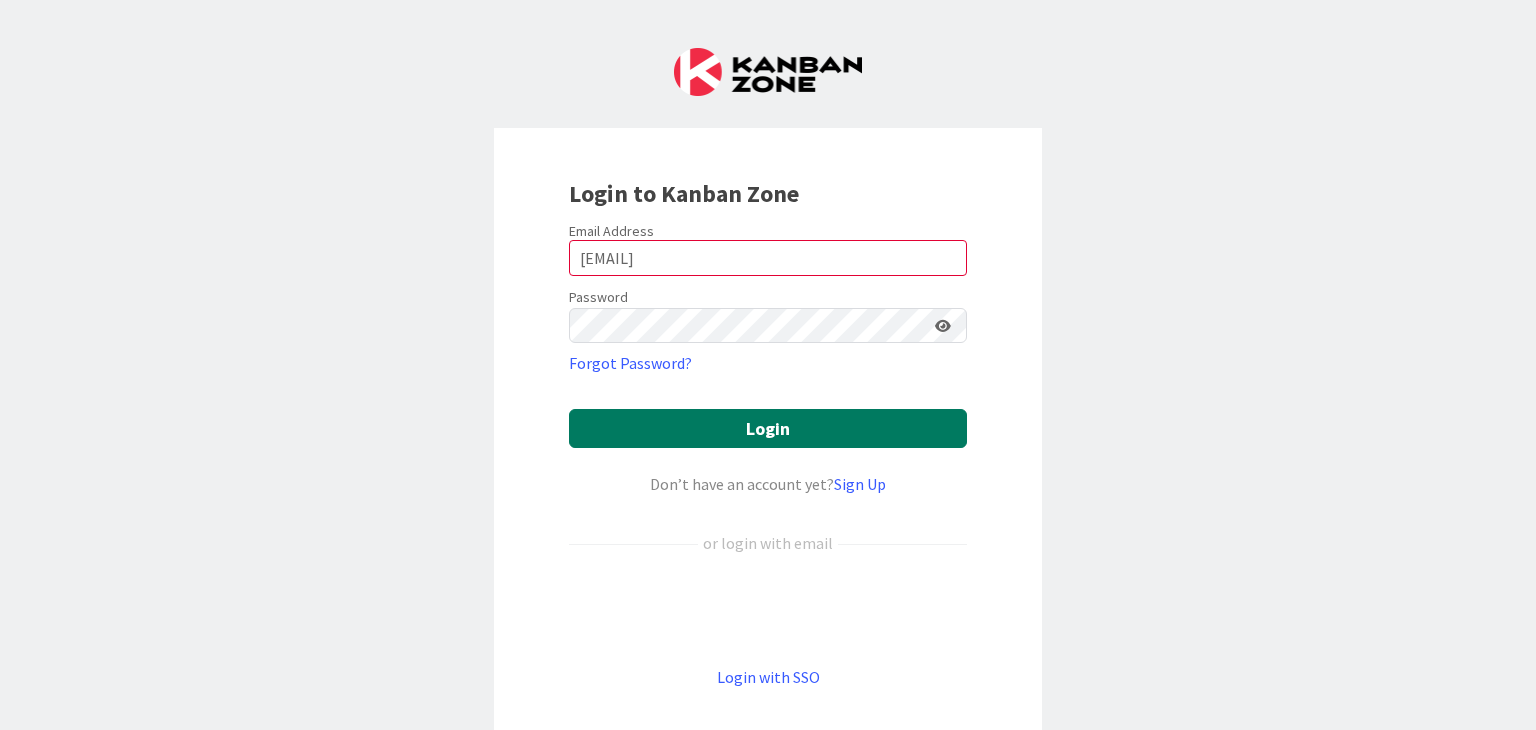 click on "Login" at bounding box center [768, 428] 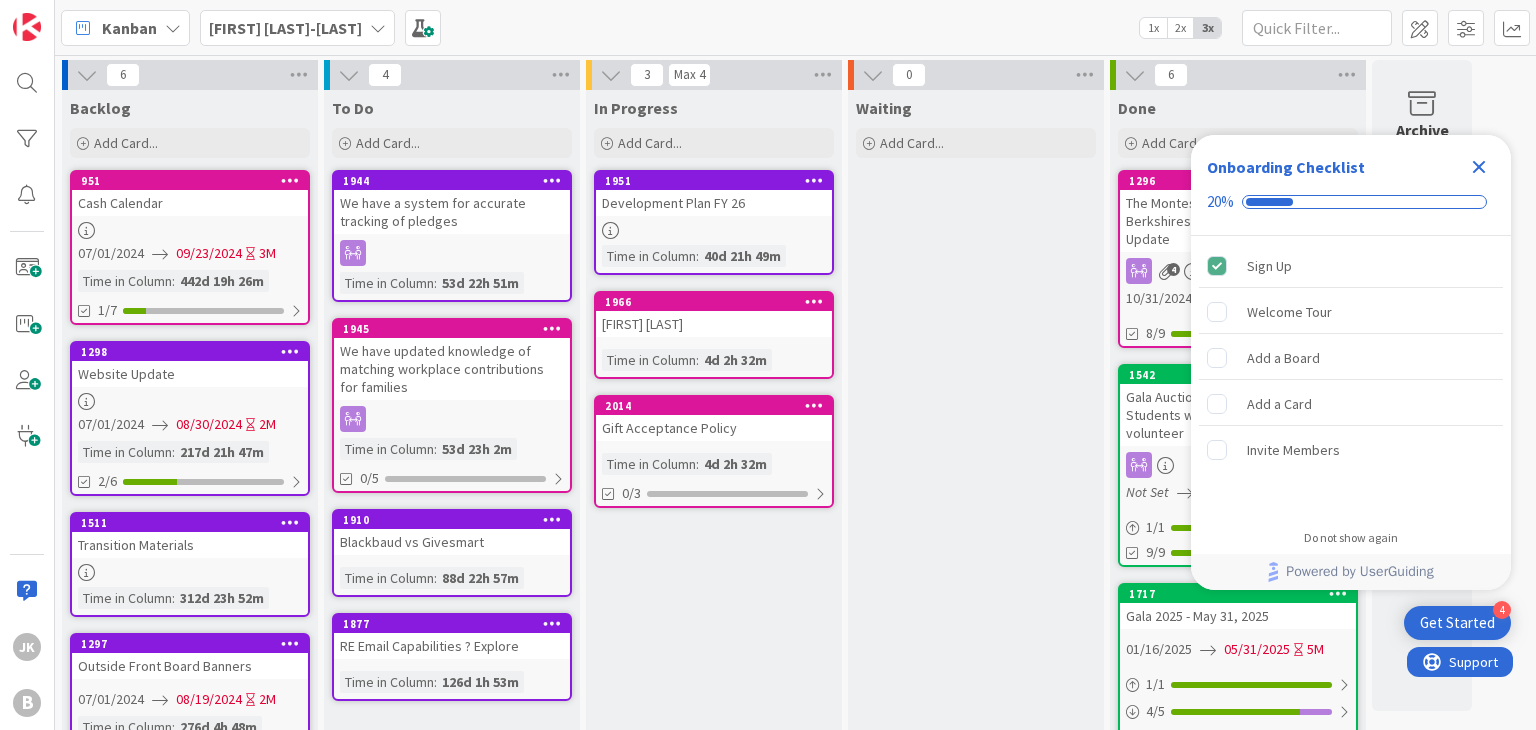 scroll, scrollTop: 0, scrollLeft: 0, axis: both 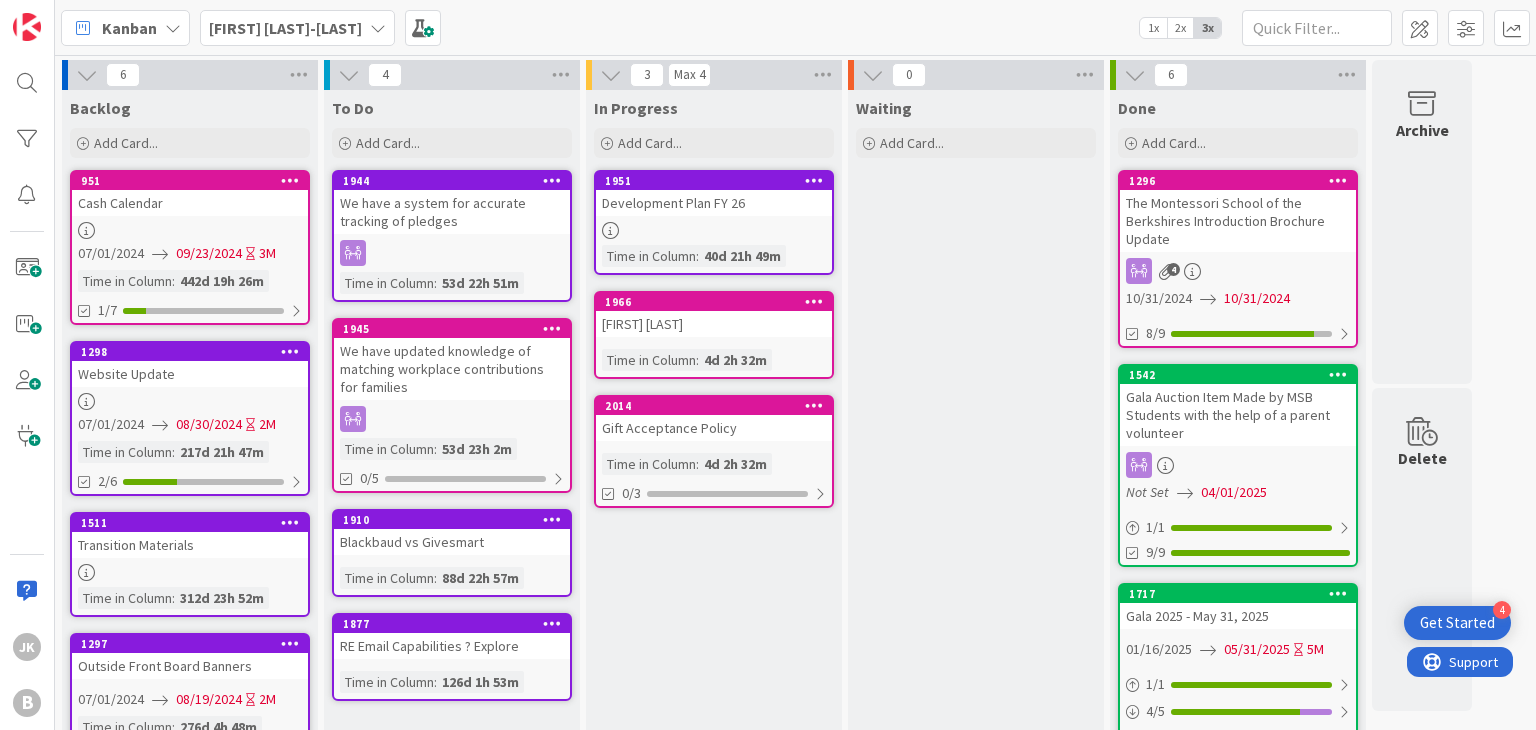 click on "Kanban [FIRST] [LAST]-[LAST]  1x 2x 3x" at bounding box center (795, 27) 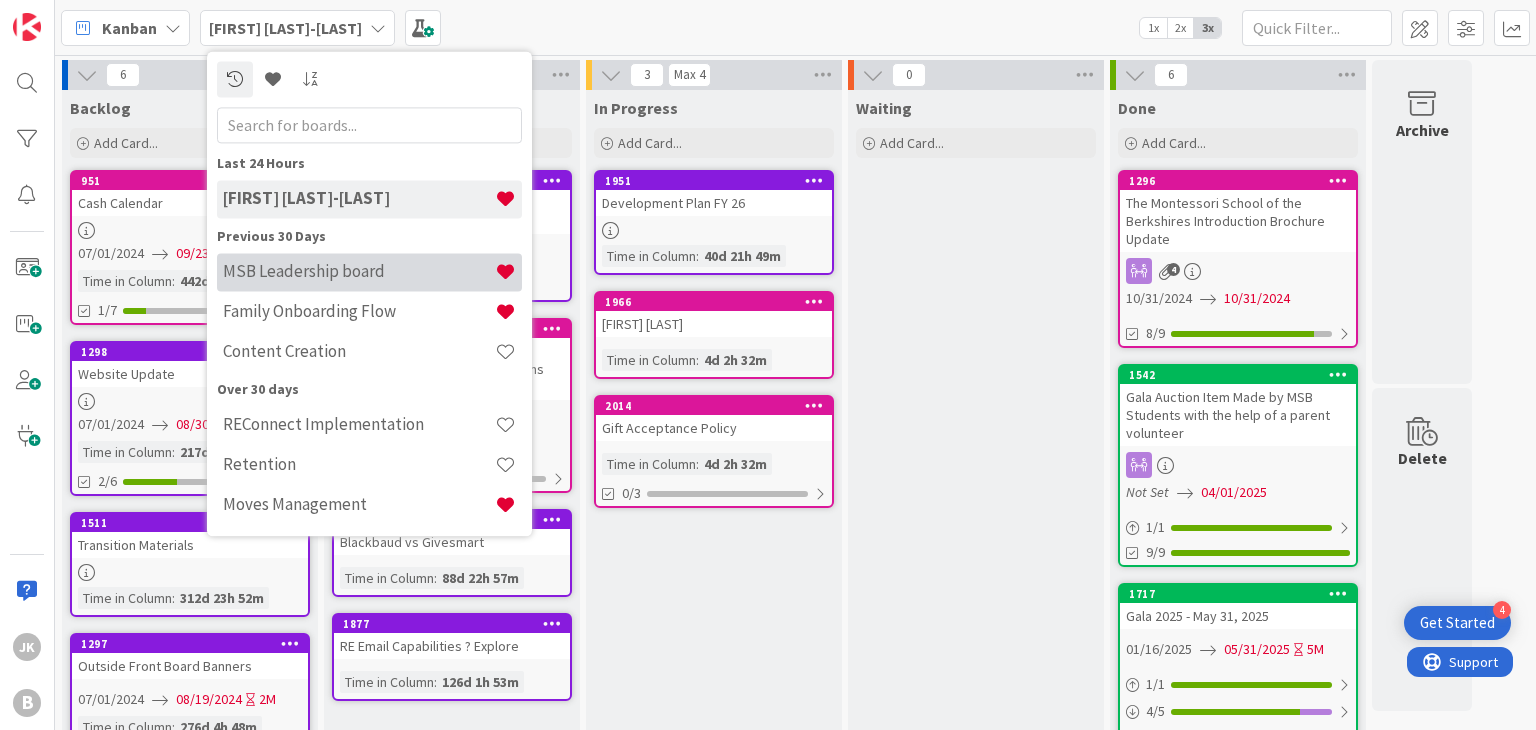 click on "MSB Leadership board" at bounding box center [359, 272] 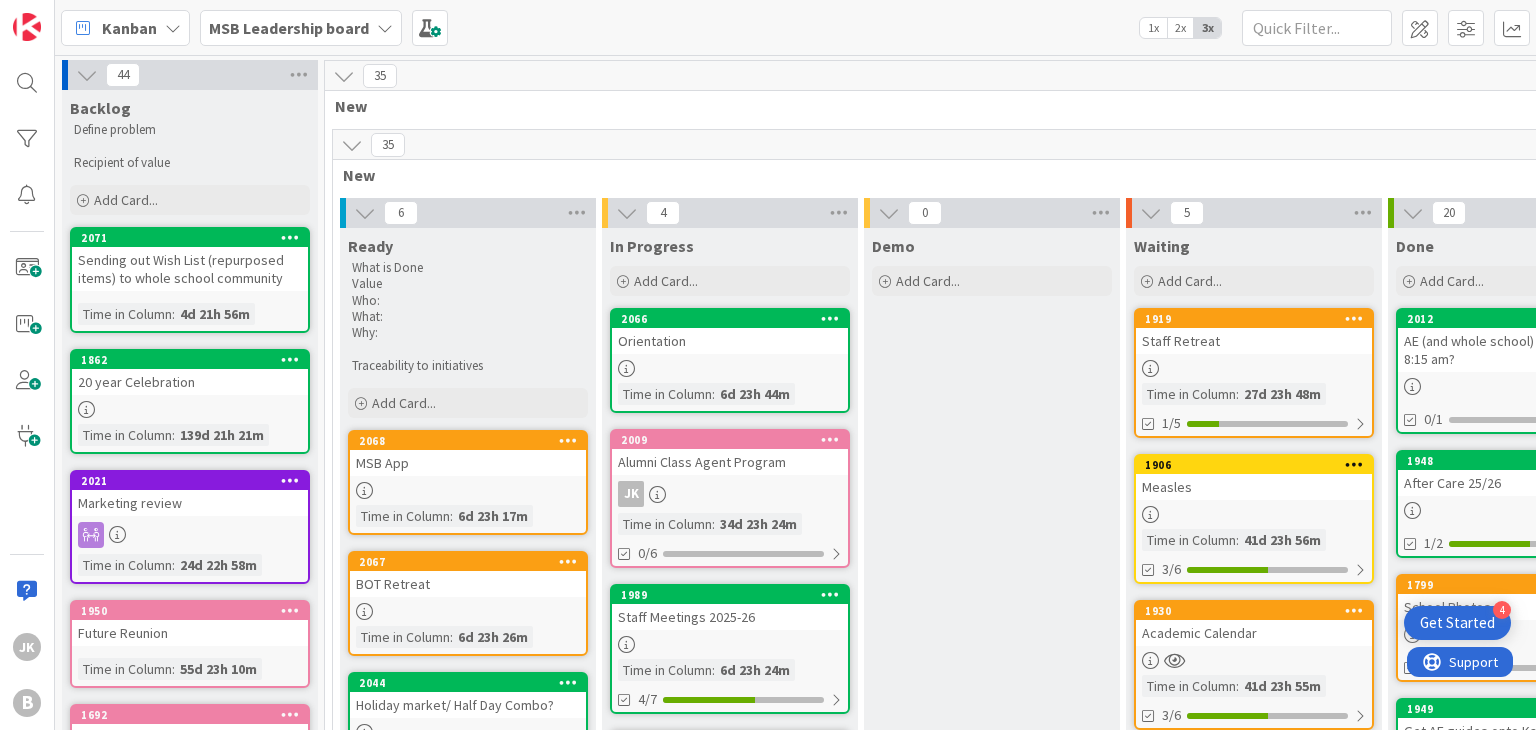 scroll, scrollTop: 0, scrollLeft: 0, axis: both 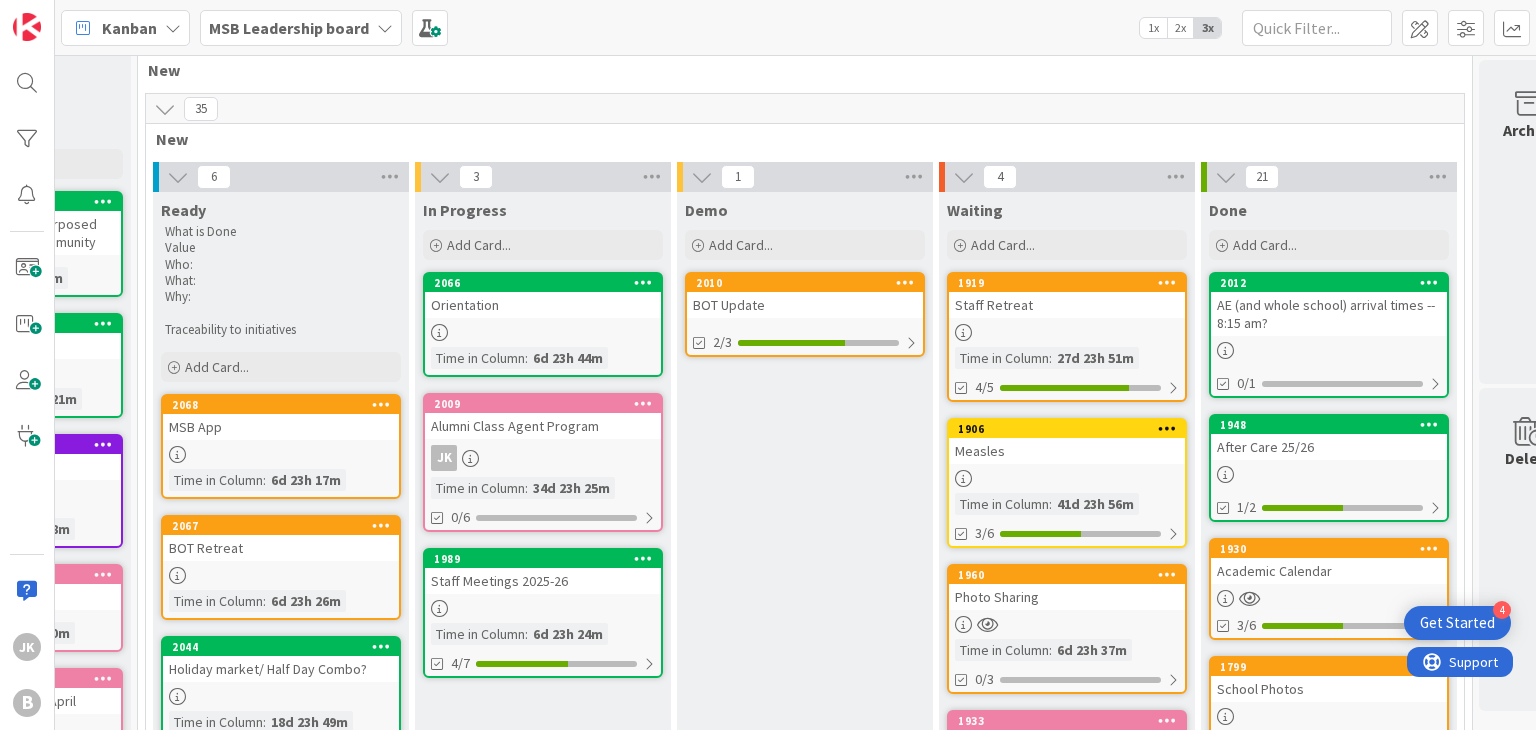 click on "1930 Academic Calendar  3/6" at bounding box center (1329, 589) 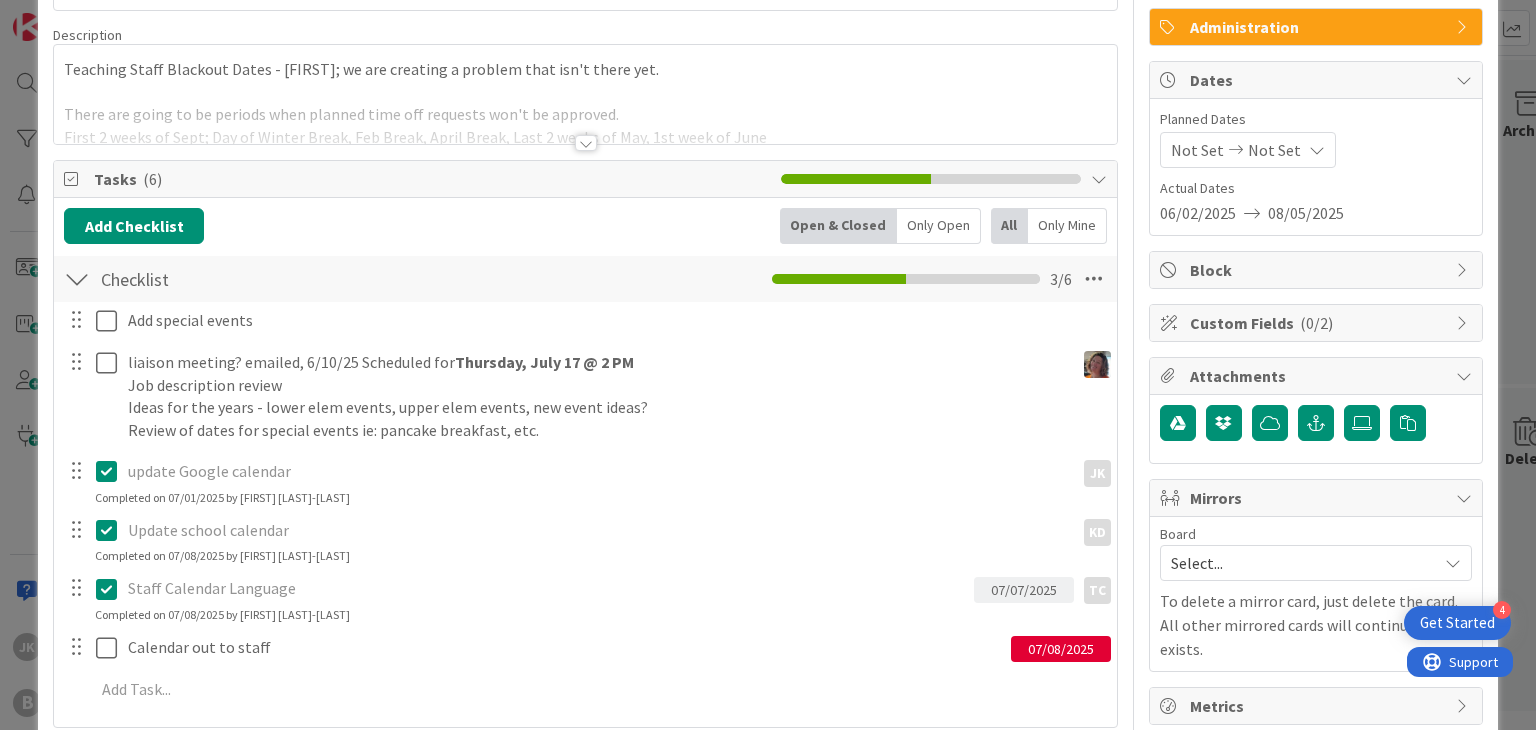 scroll, scrollTop: 304, scrollLeft: 0, axis: vertical 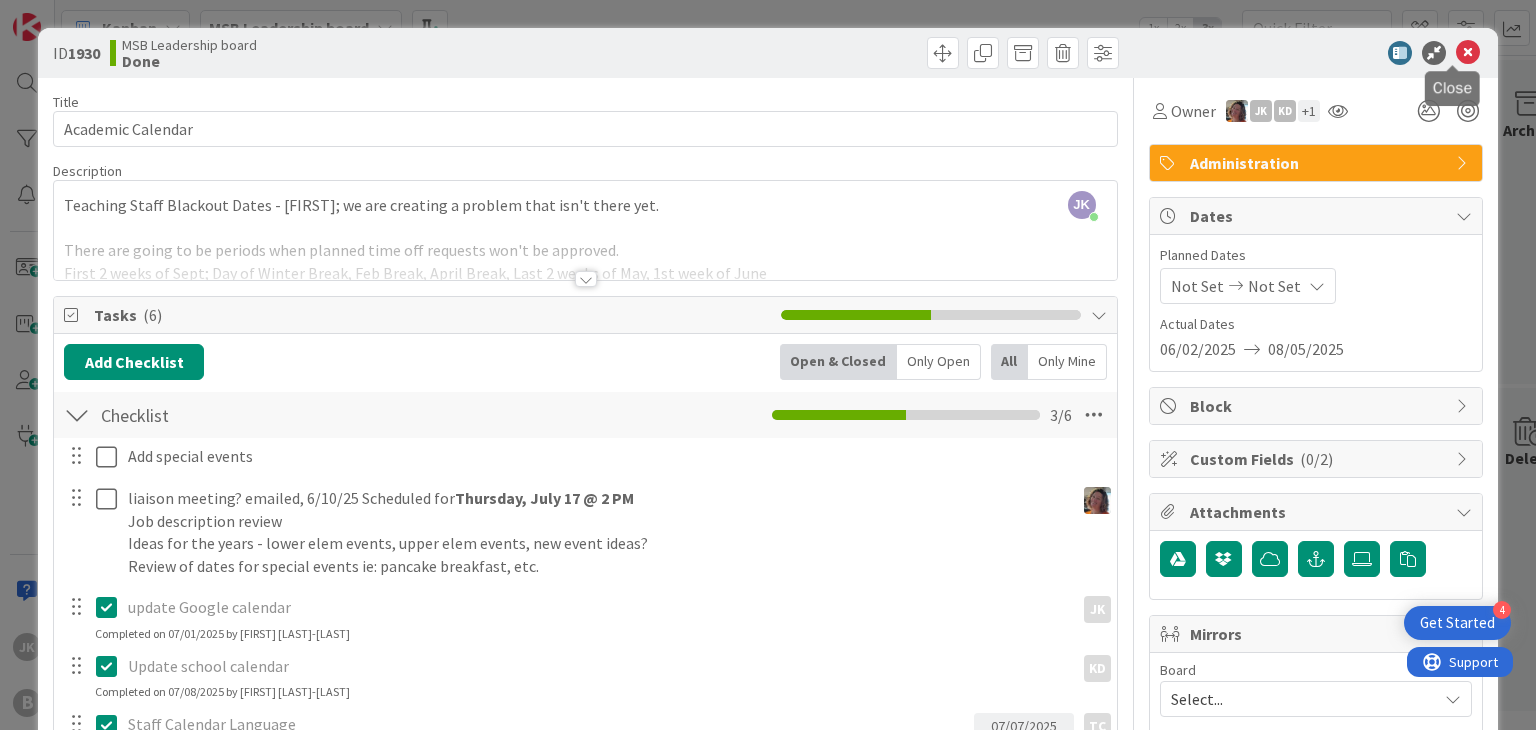 click at bounding box center (1468, 53) 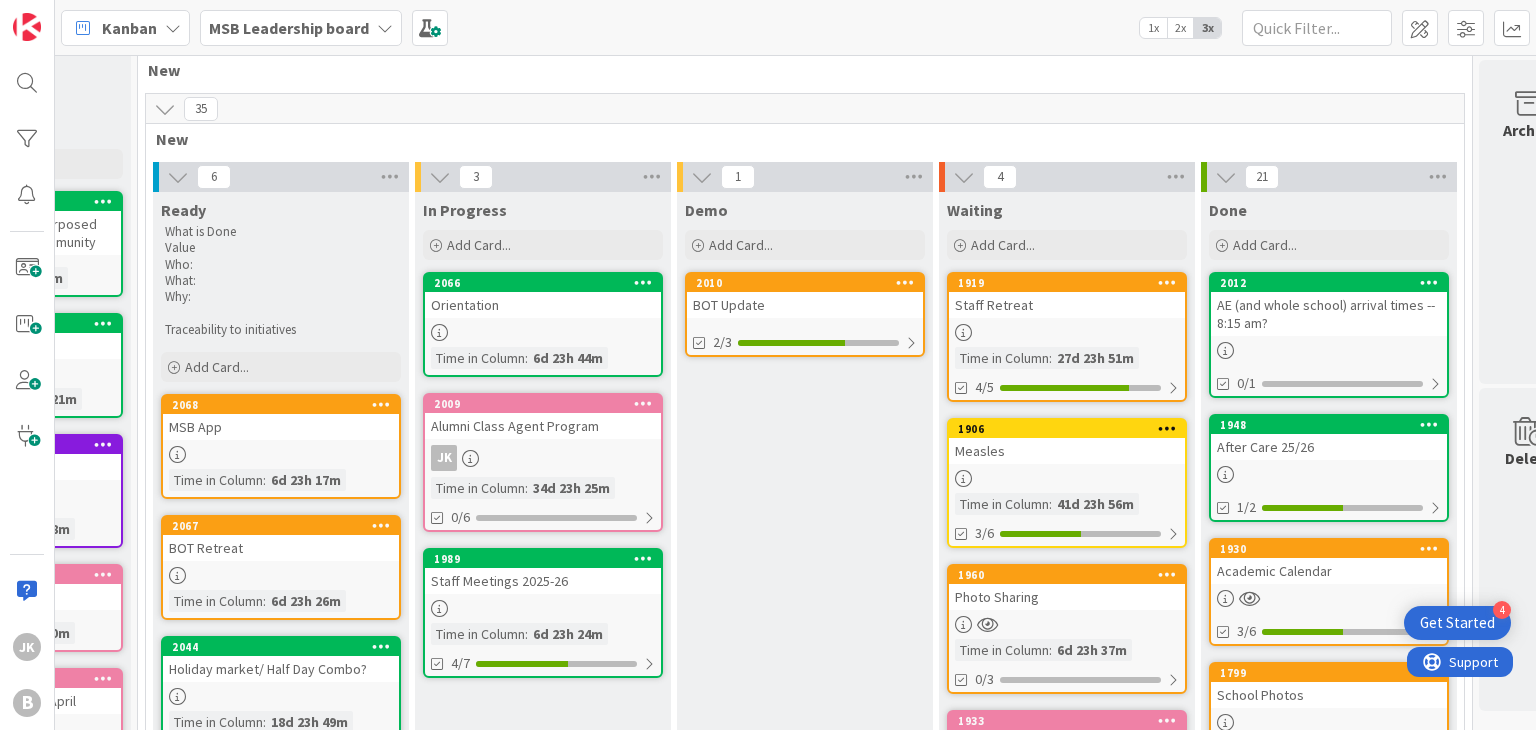scroll, scrollTop: 0, scrollLeft: 0, axis: both 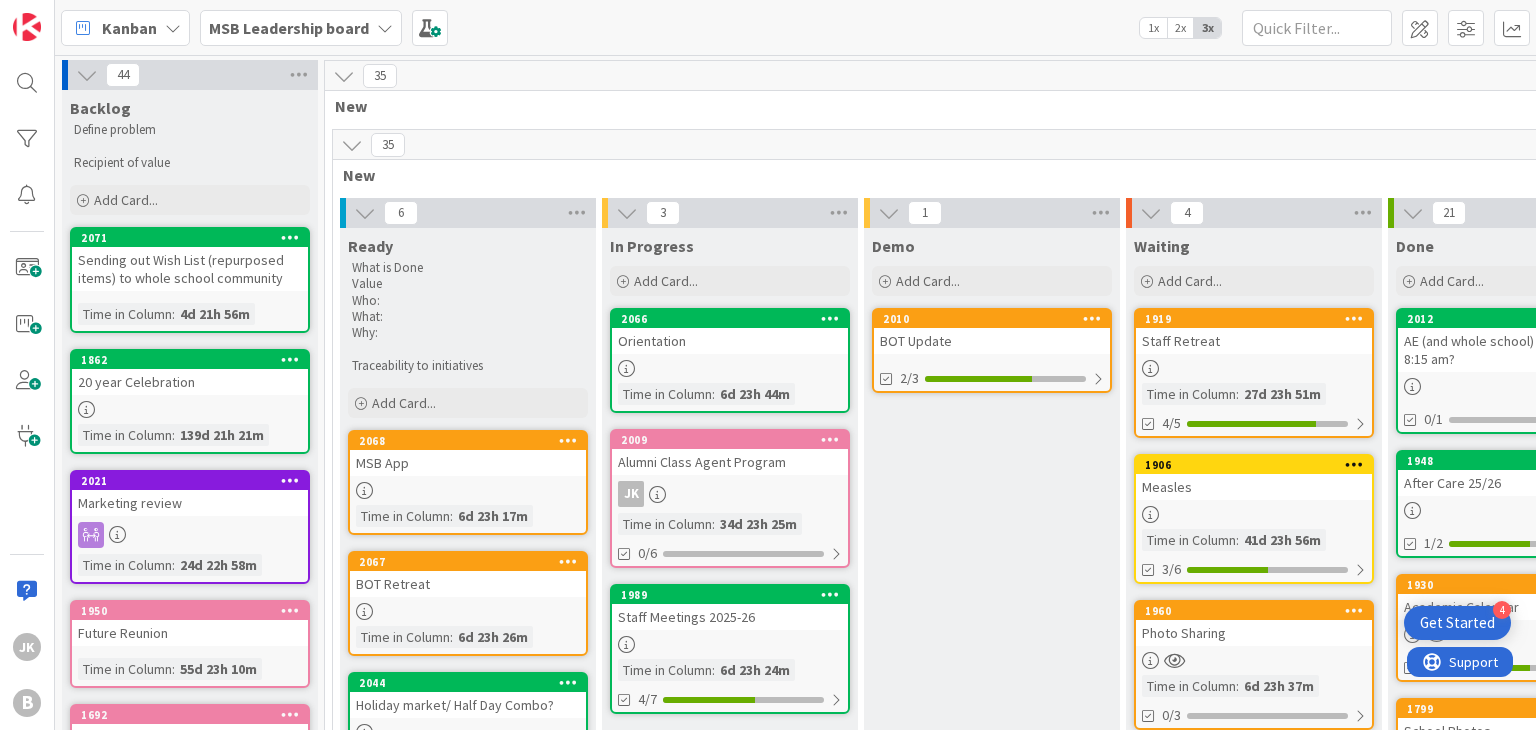 click on "Demo Add Card... 2010 BOT Update  2/3" at bounding box center (992, 858) 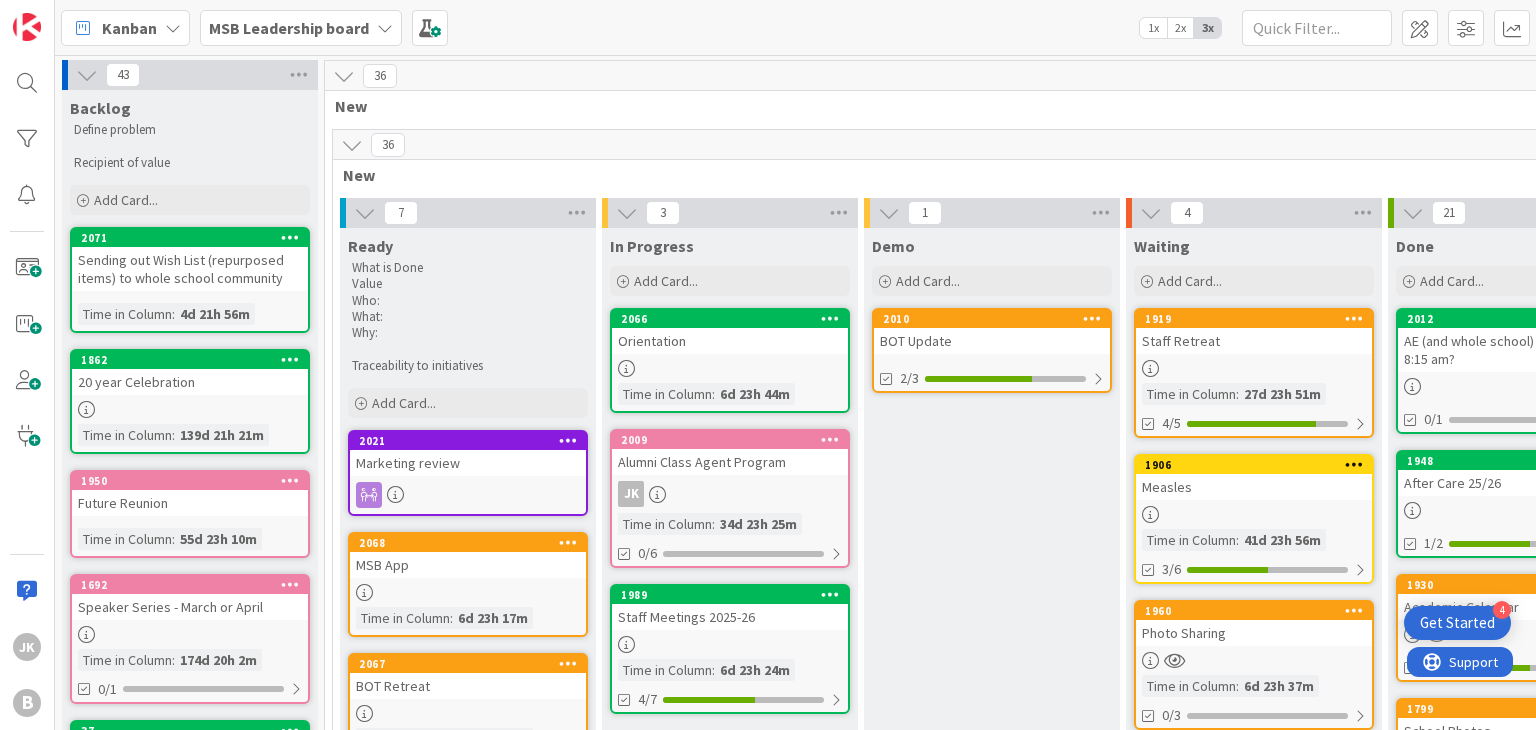 click on "Marketing review" at bounding box center [468, 463] 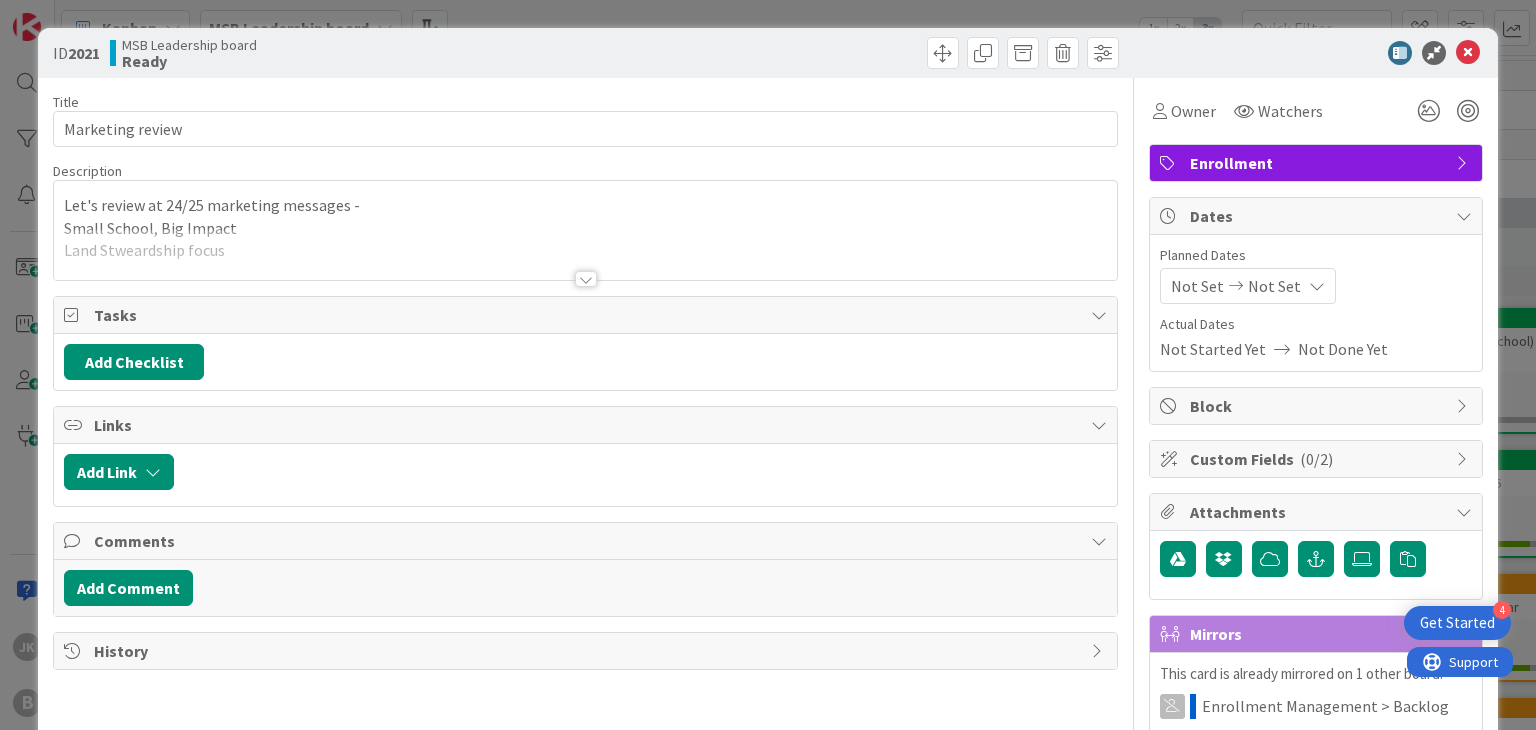 scroll, scrollTop: 0, scrollLeft: 0, axis: both 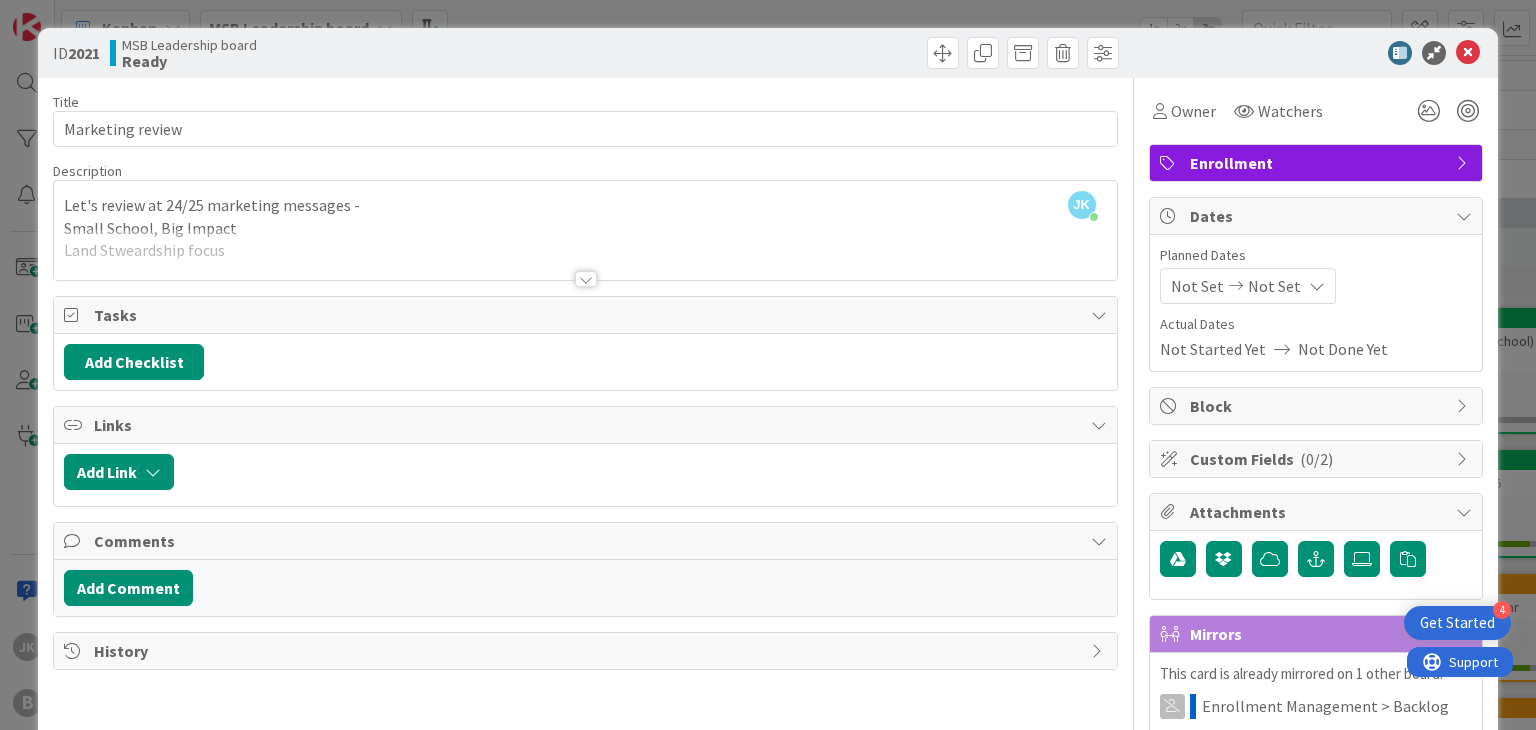 click at bounding box center (586, 279) 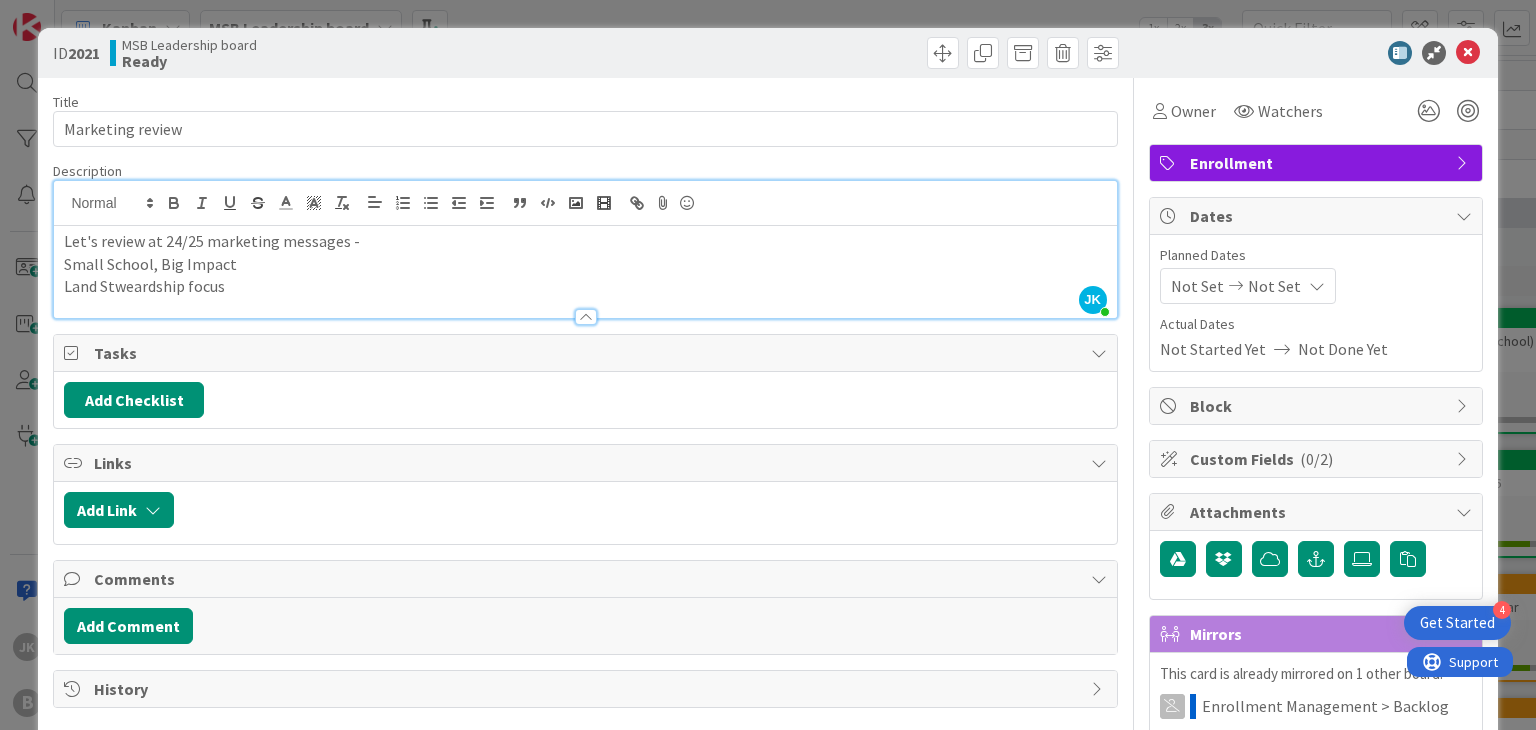 click on "Small School, Big Impact" at bounding box center (585, 264) 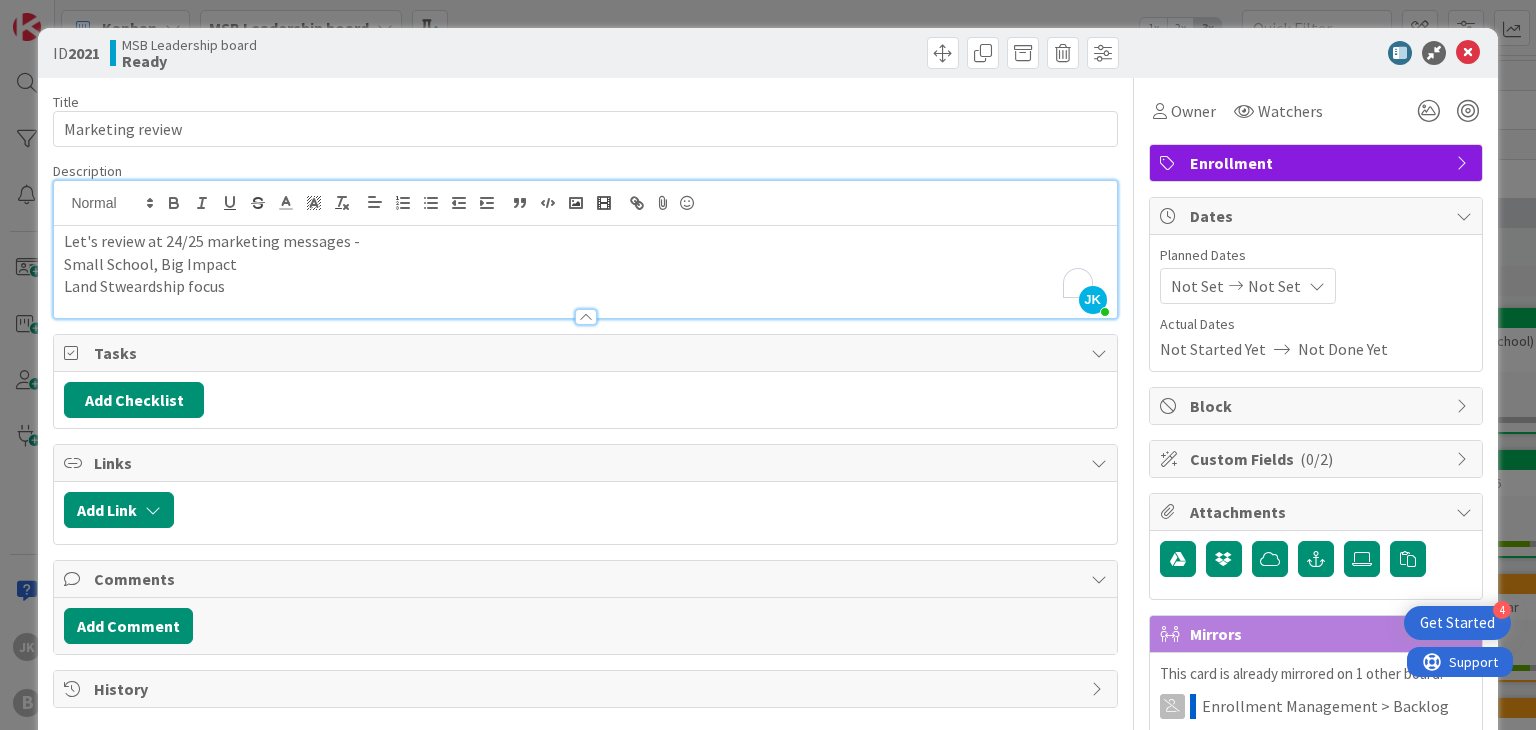 click on "Land Stweardship focus" at bounding box center (585, 286) 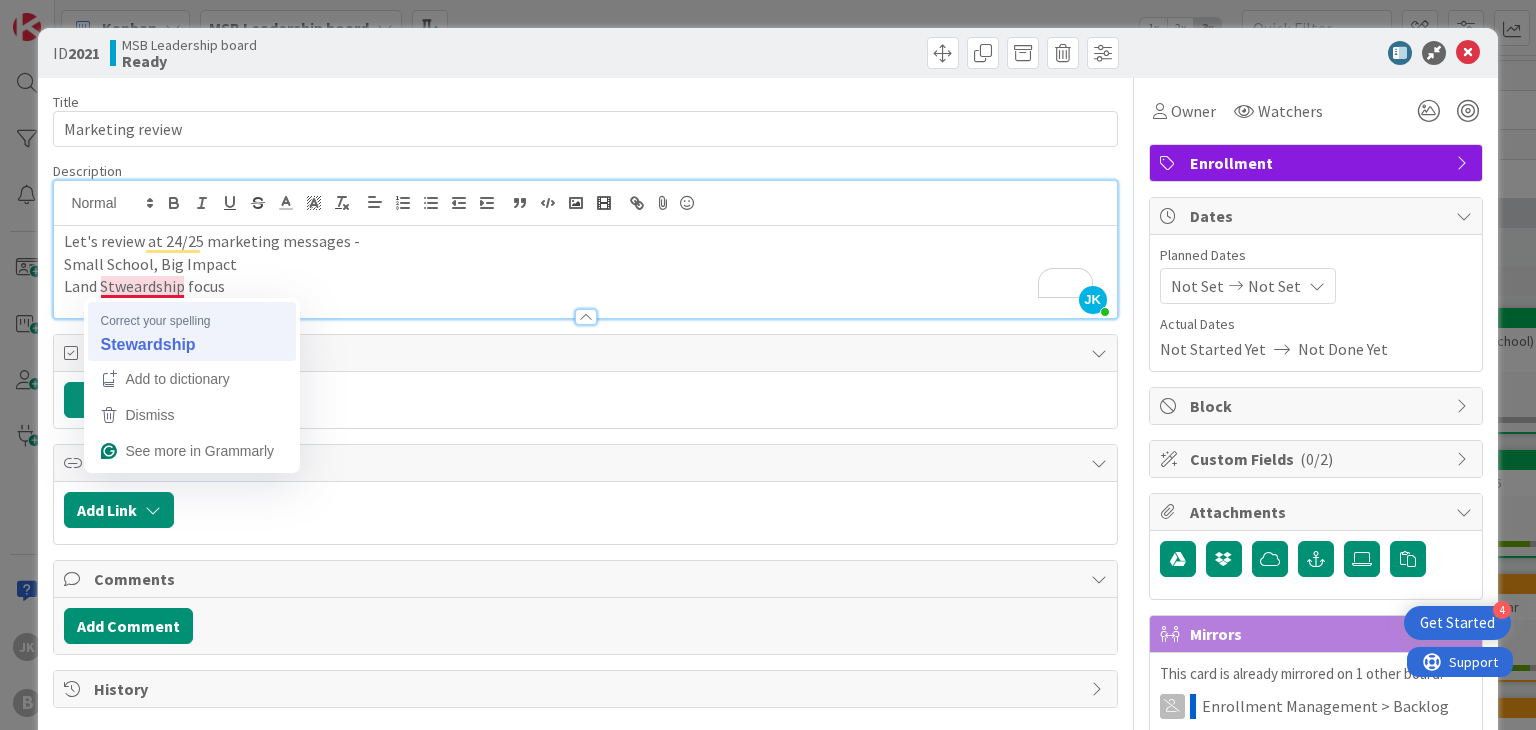type 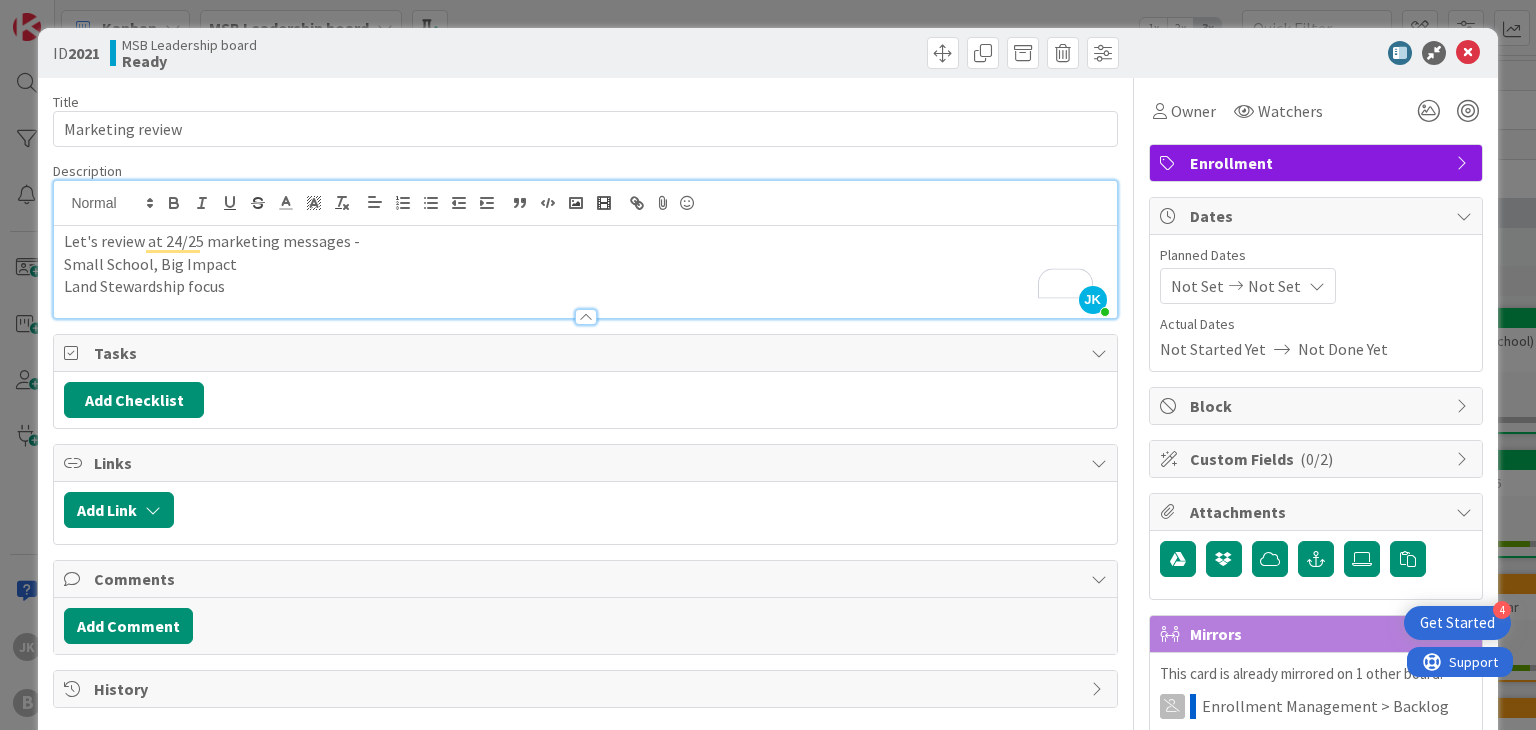 click on "Land Stewardship focus" at bounding box center (585, 286) 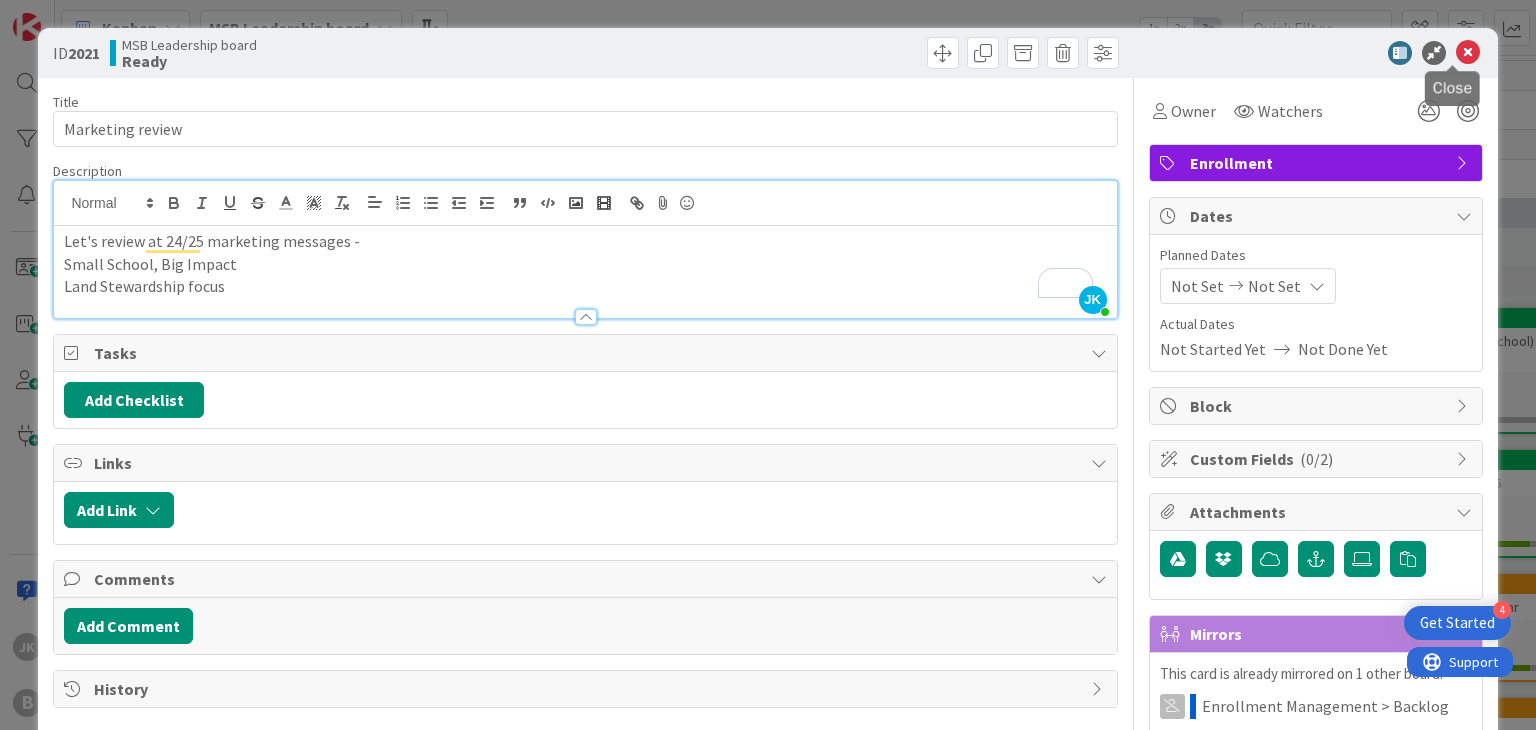 click at bounding box center [1468, 53] 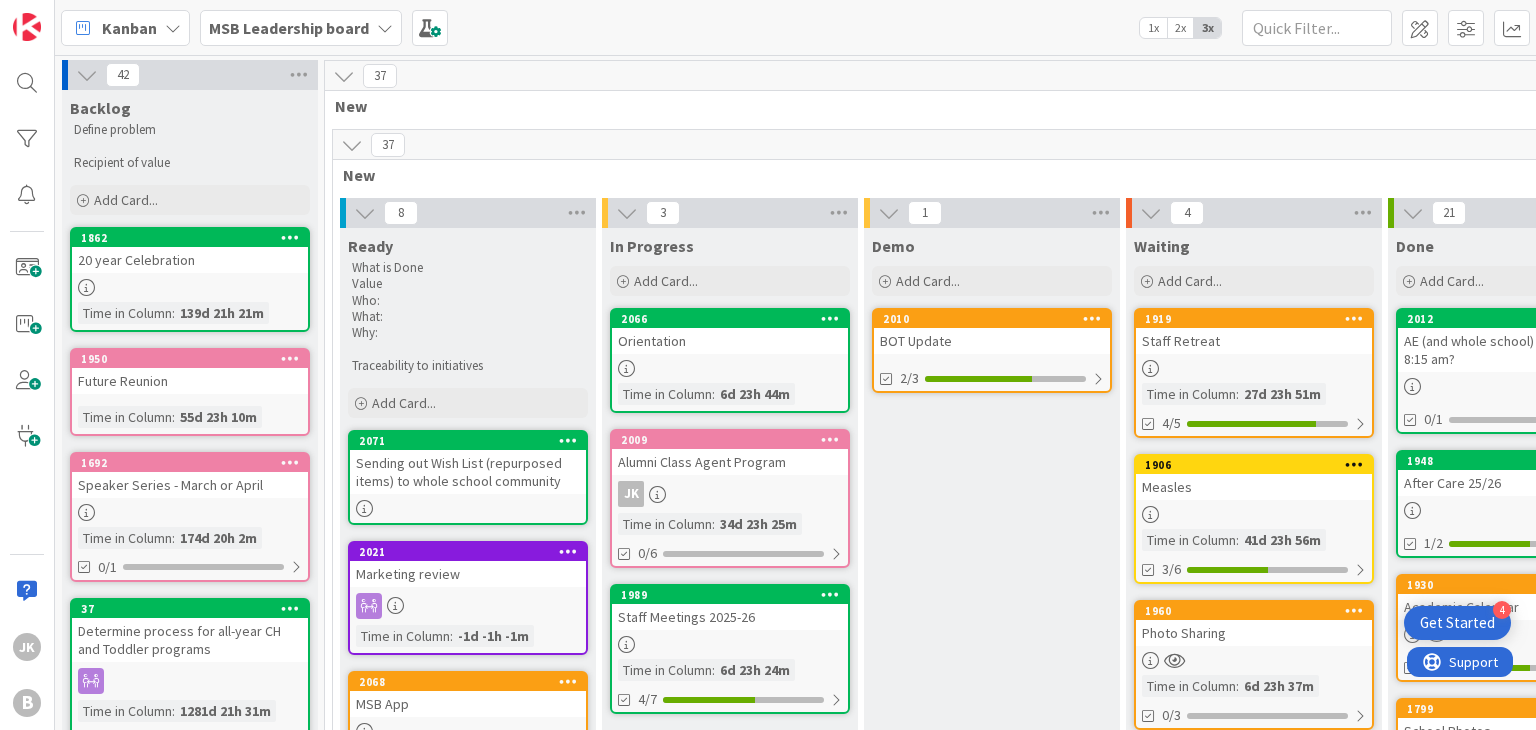 scroll, scrollTop: 0, scrollLeft: 0, axis: both 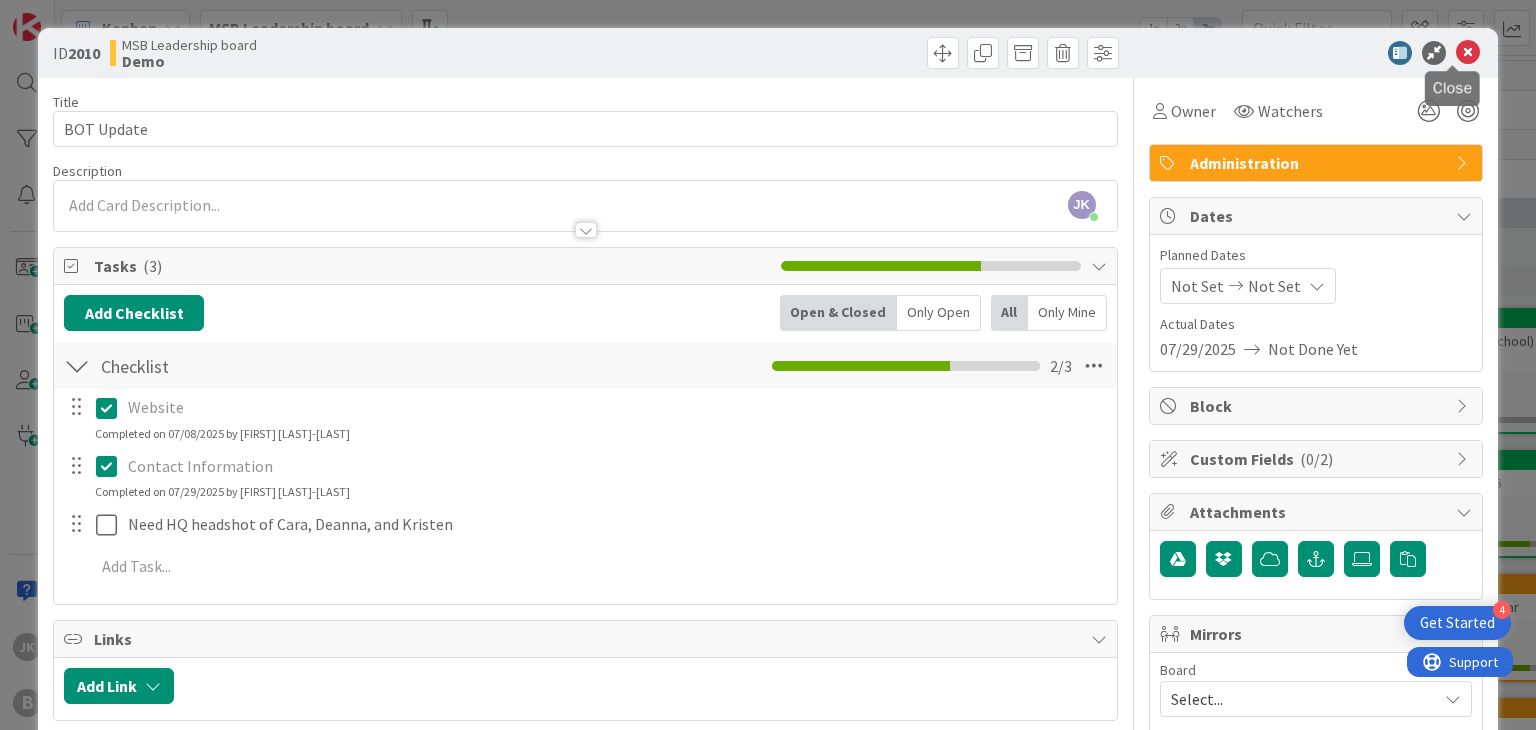 click at bounding box center (1468, 53) 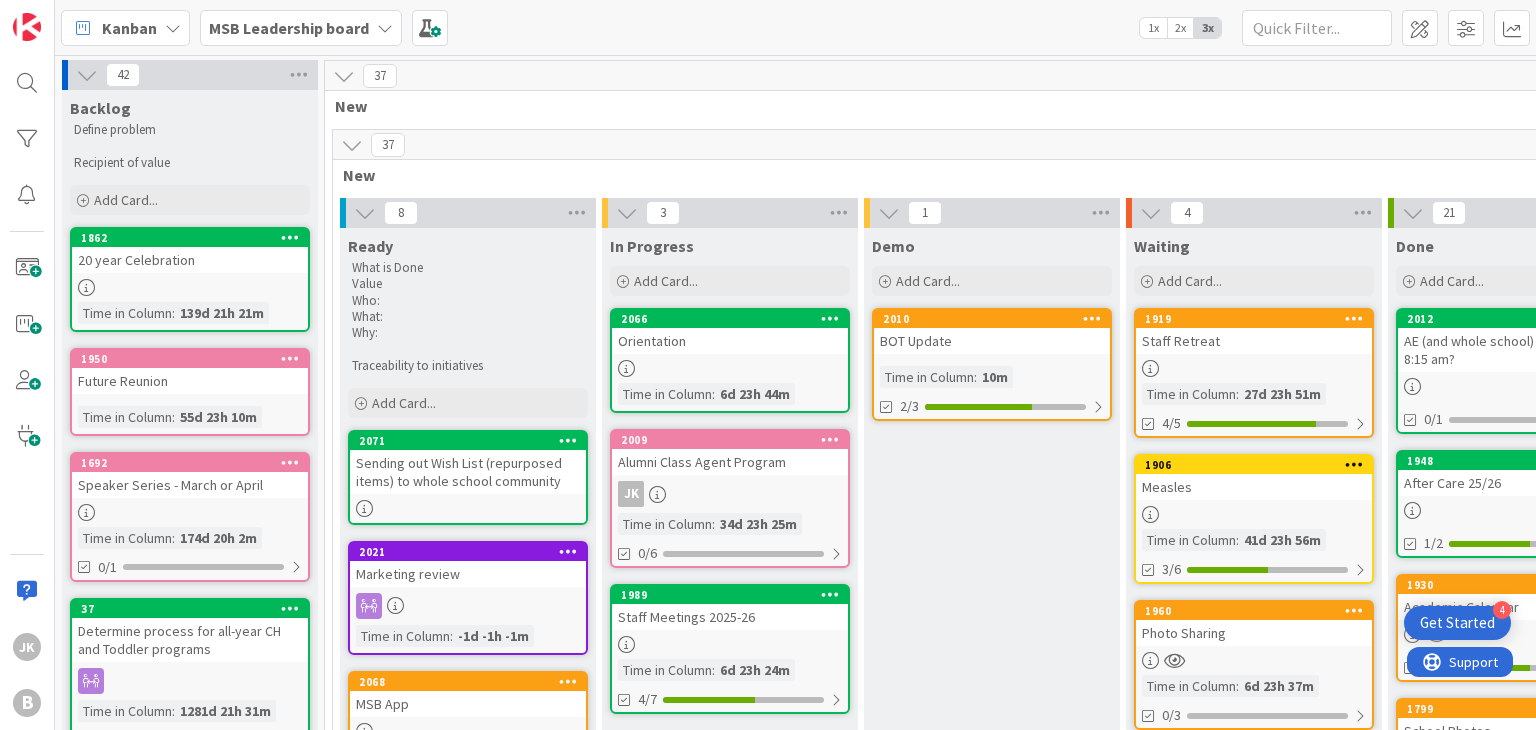 click on "MSB Leadership board" at bounding box center (289, 28) 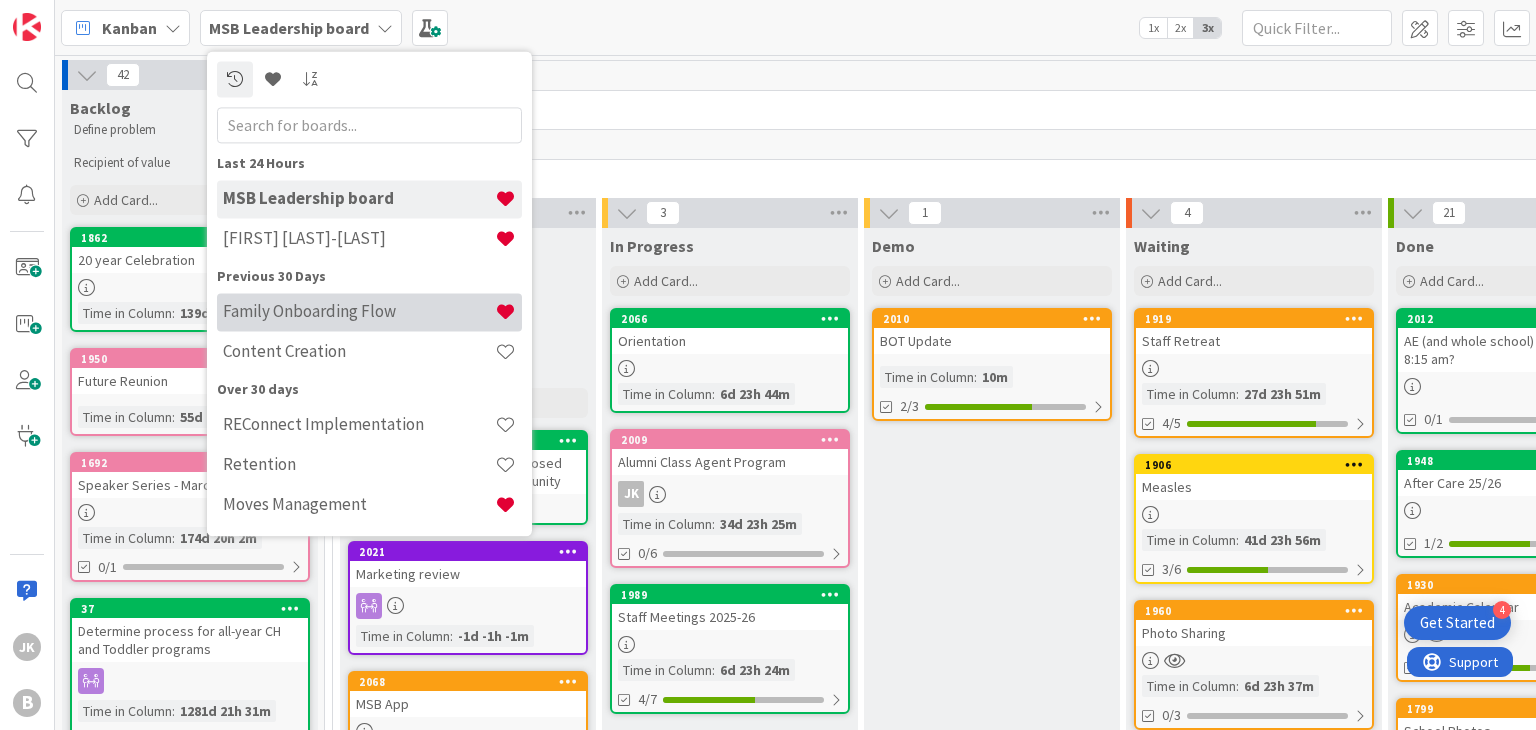 scroll, scrollTop: 0, scrollLeft: 0, axis: both 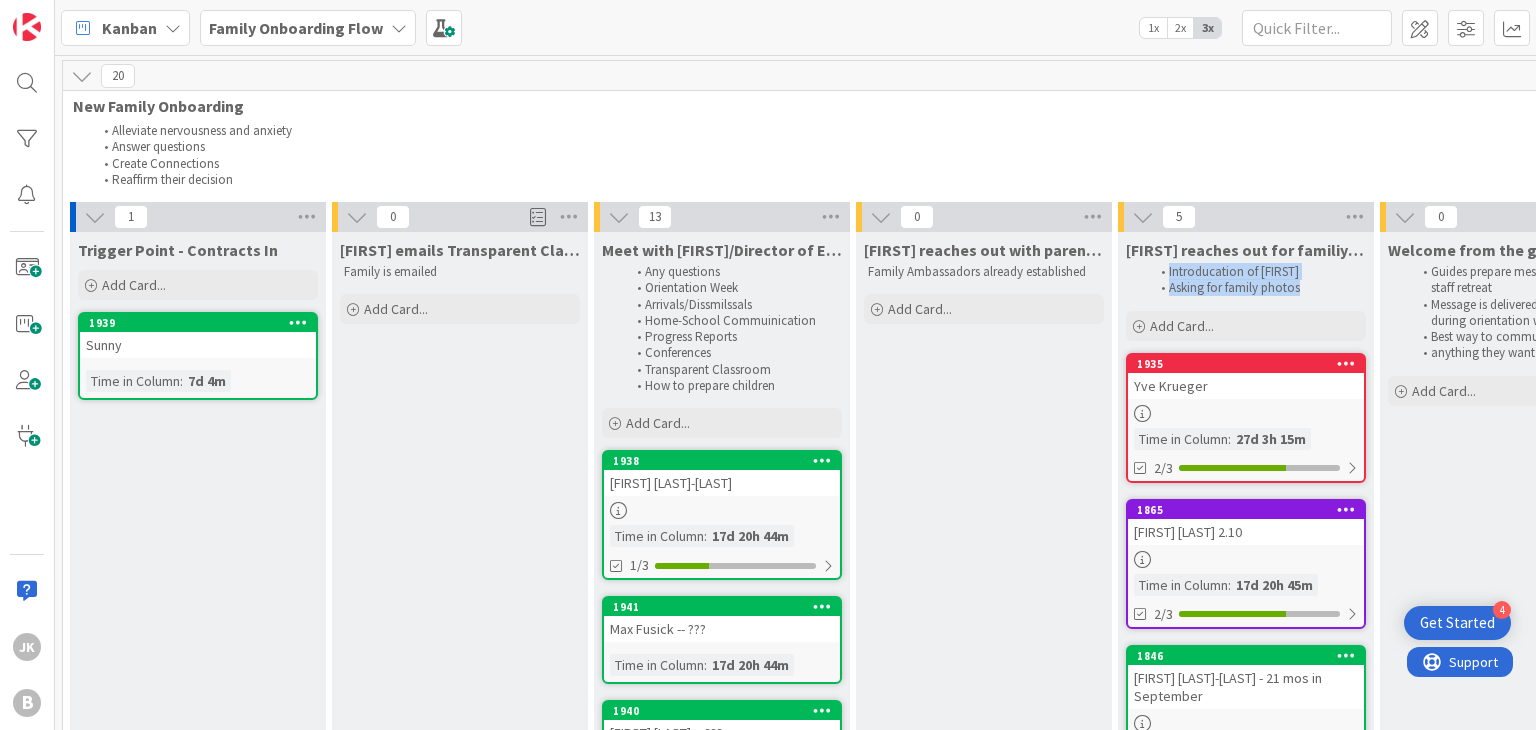 drag, startPoint x: 1307, startPoint y: 291, endPoint x: 1163, endPoint y: 269, distance: 145.67087 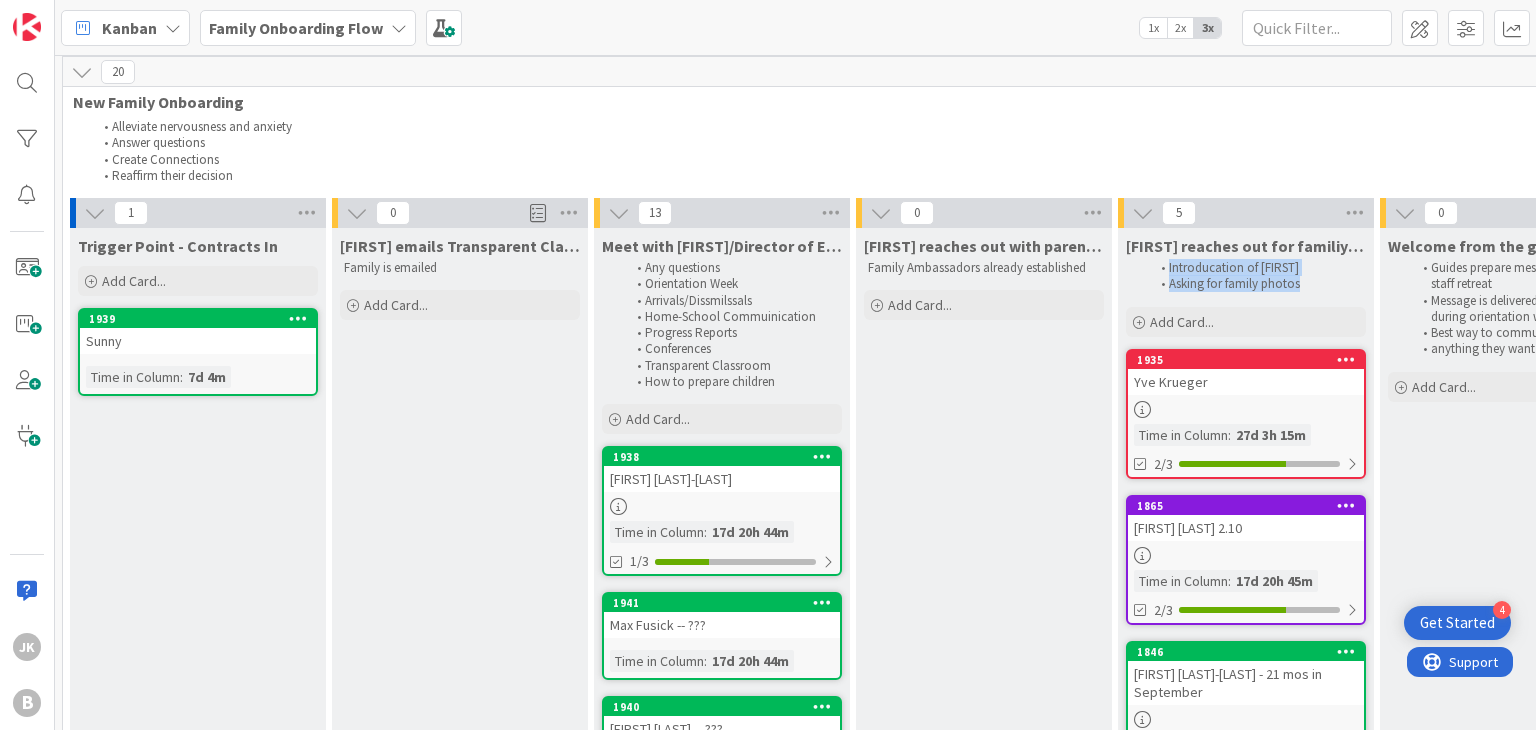 click on "Asking for family photos" at bounding box center [1256, 284] 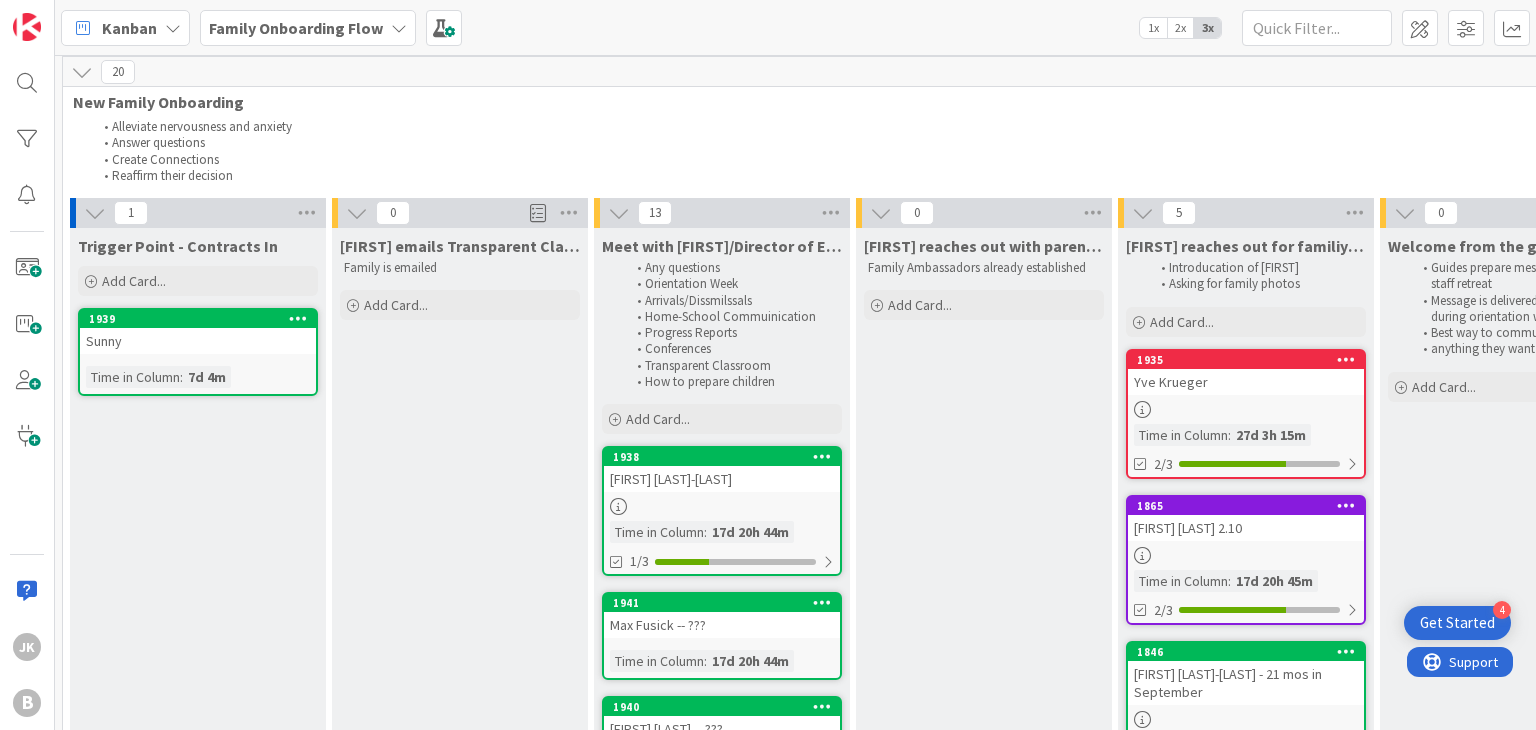 click on "New Family Onboarding" at bounding box center (1369, 102) 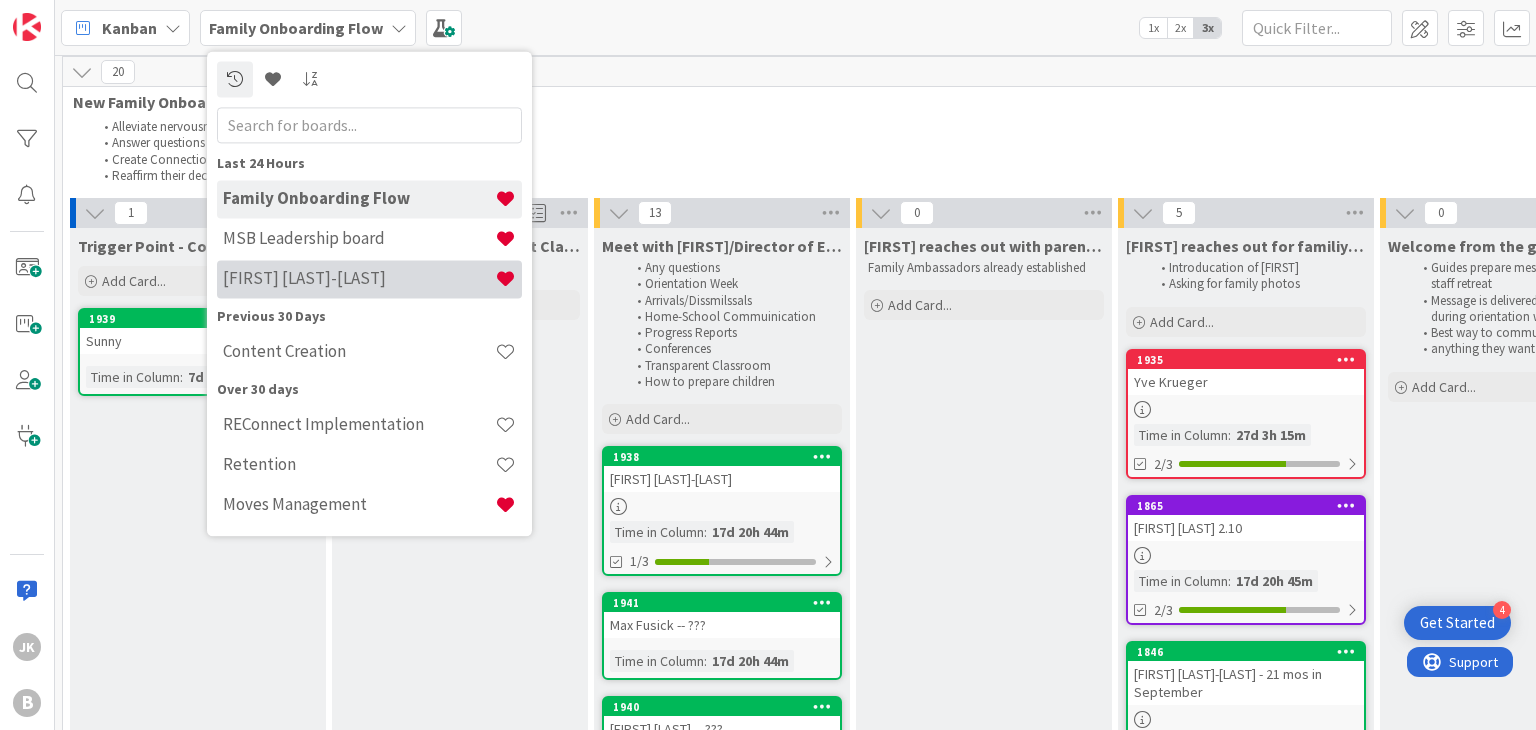 click on "[FIRST] [LAST]-[LAST]" at bounding box center [359, 279] 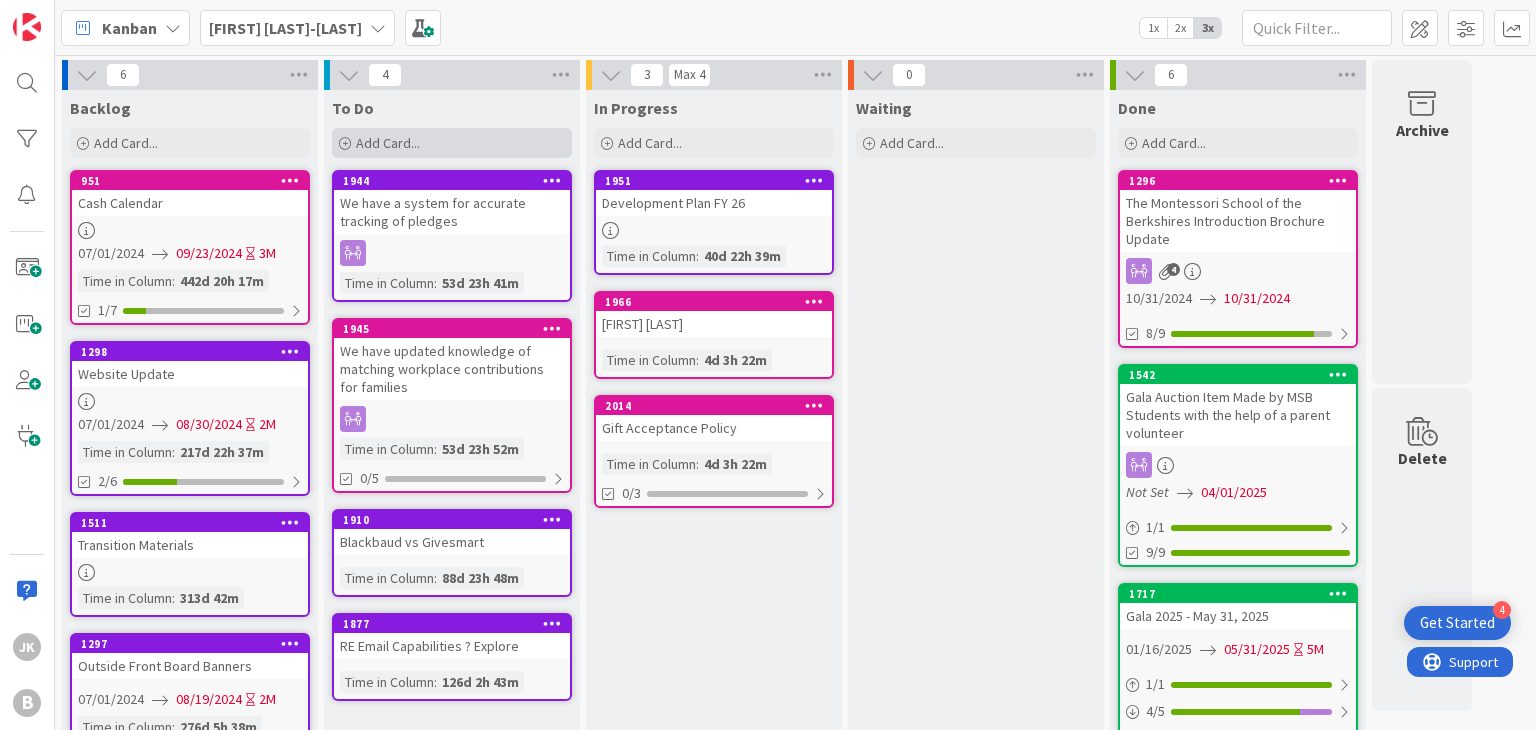 scroll, scrollTop: 0, scrollLeft: 0, axis: both 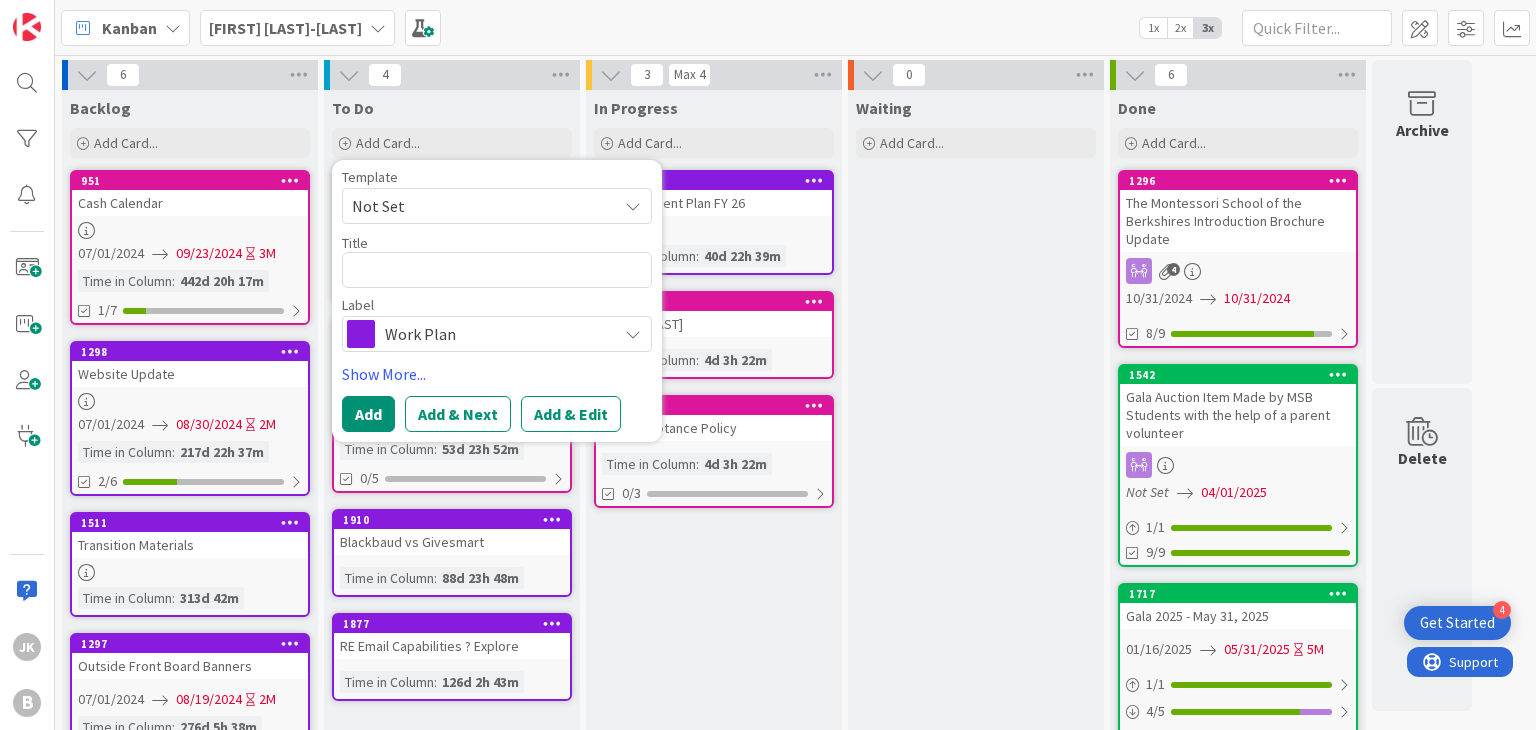 type on "x" 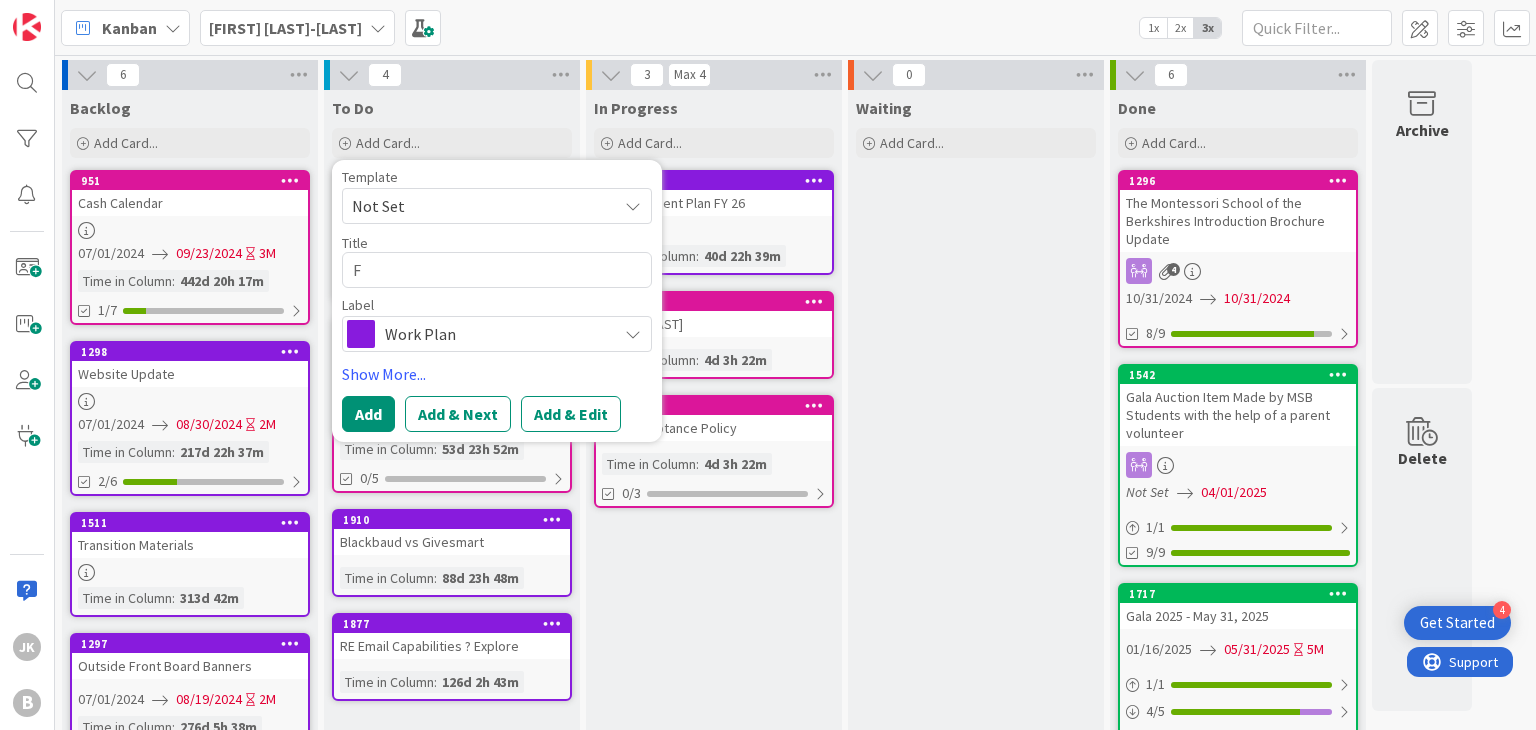 type on "x" 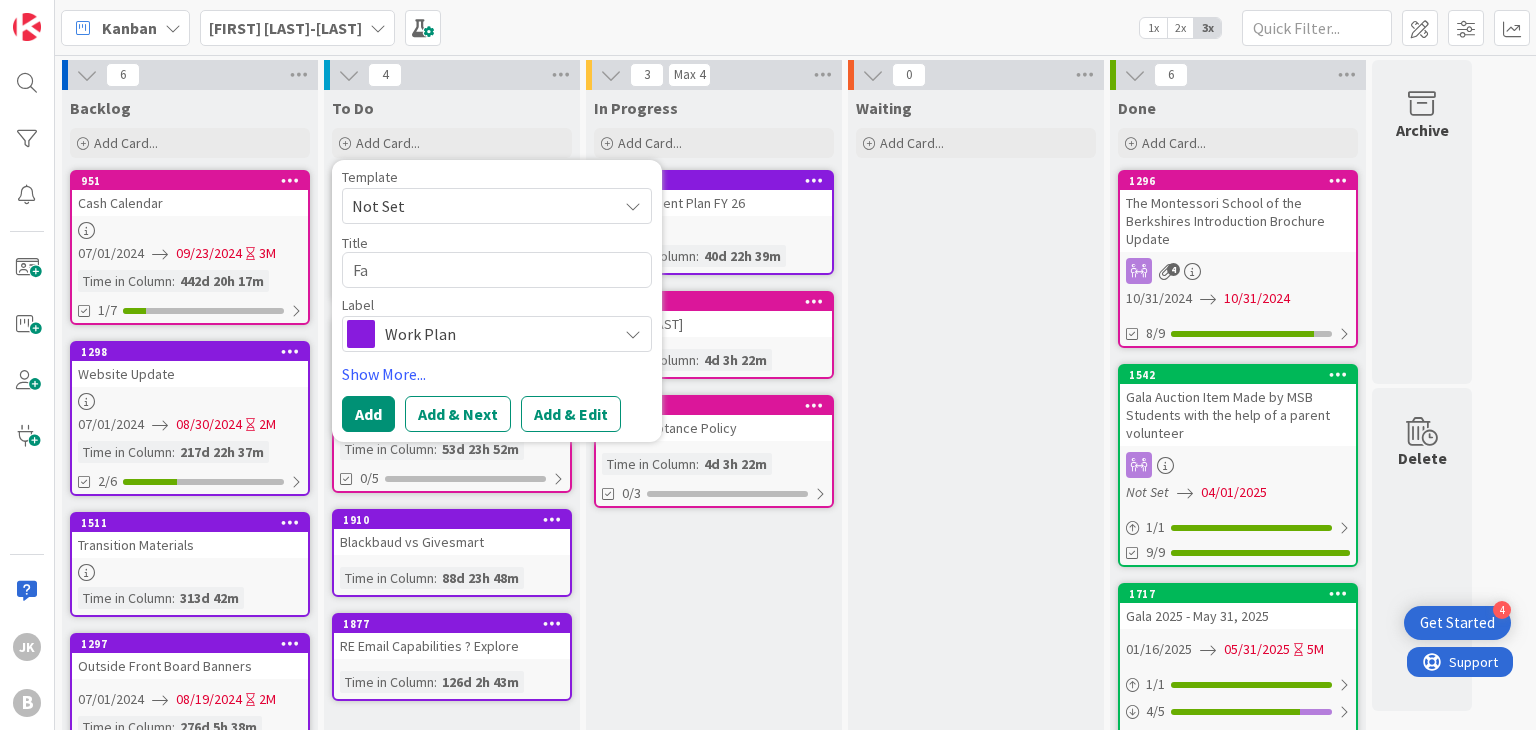 type on "x" 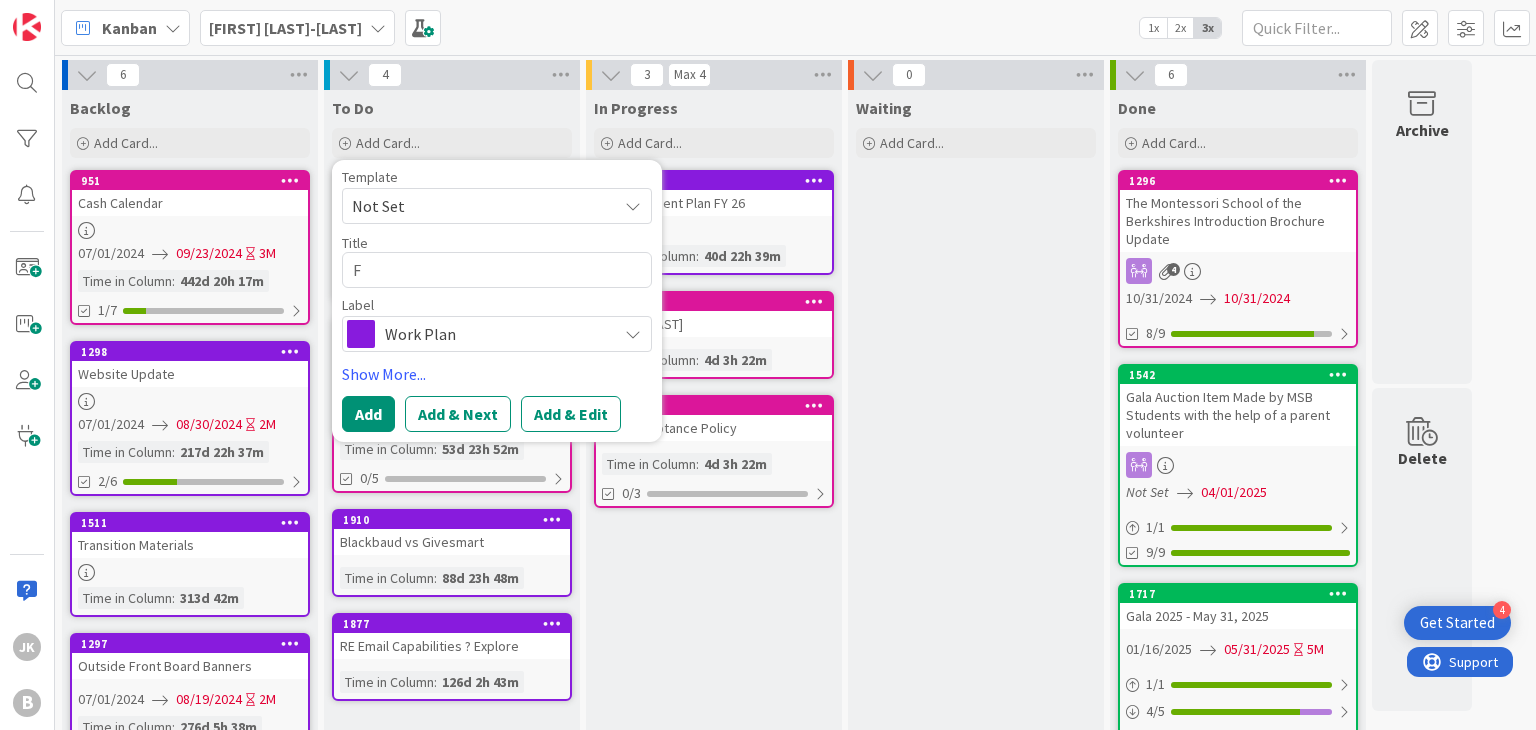 type 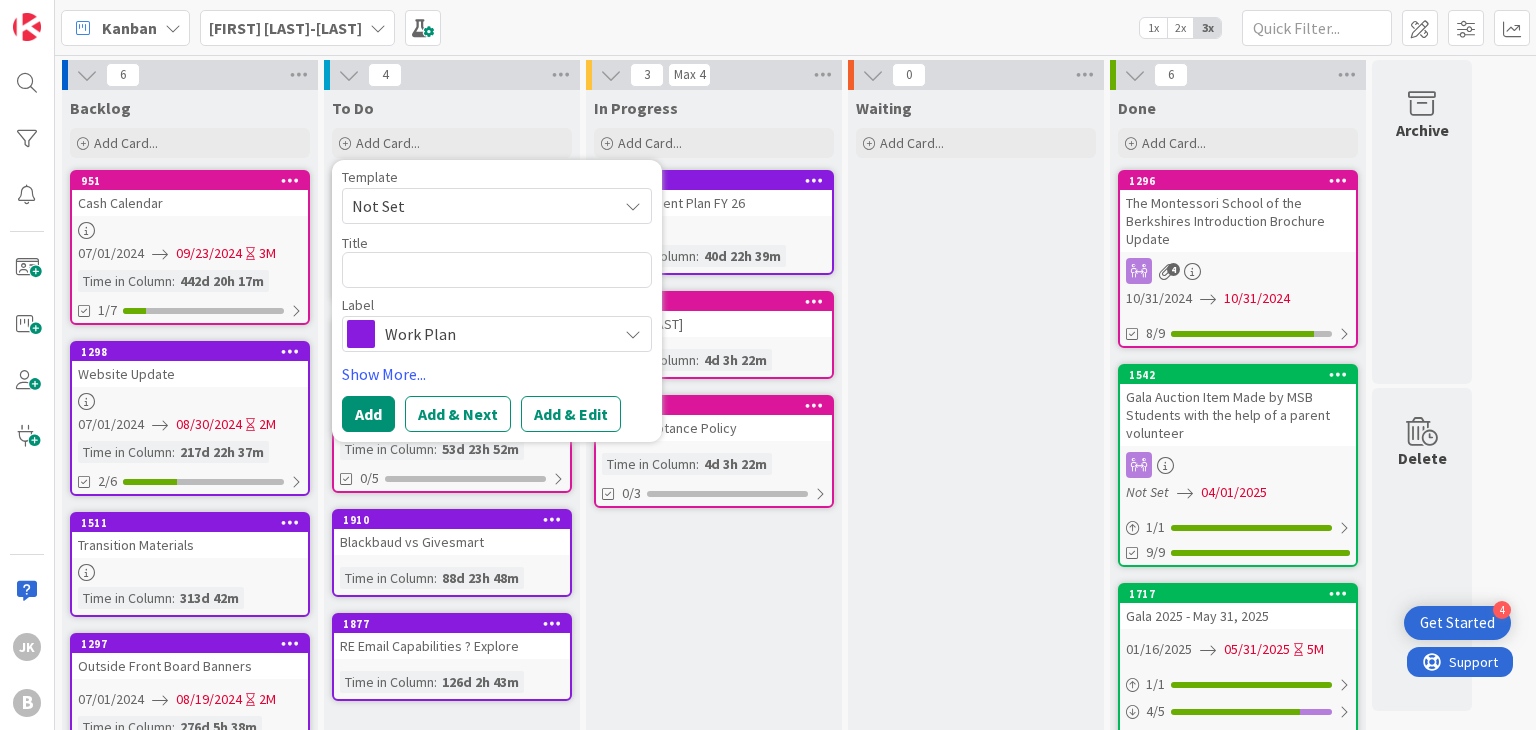 type on "x" 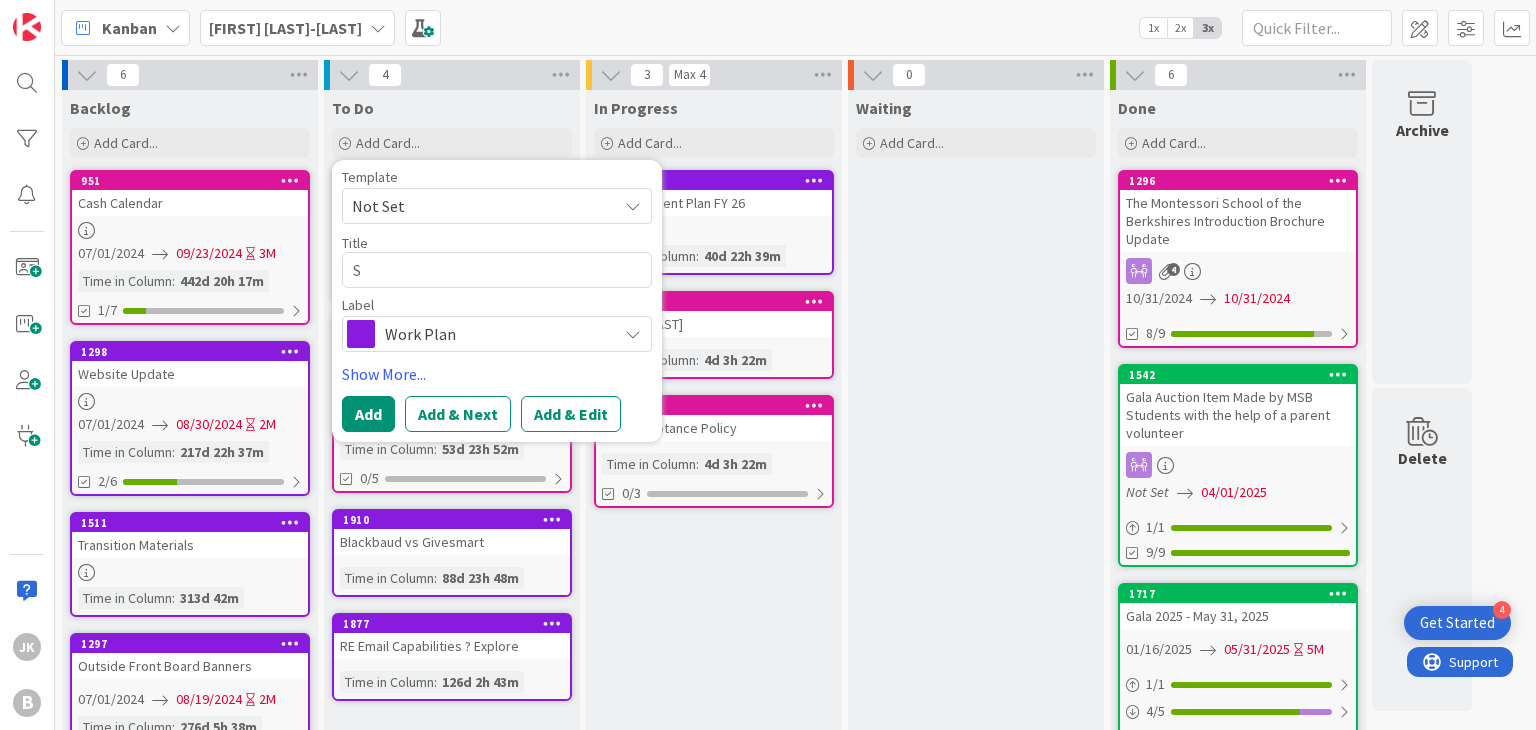 type on "x" 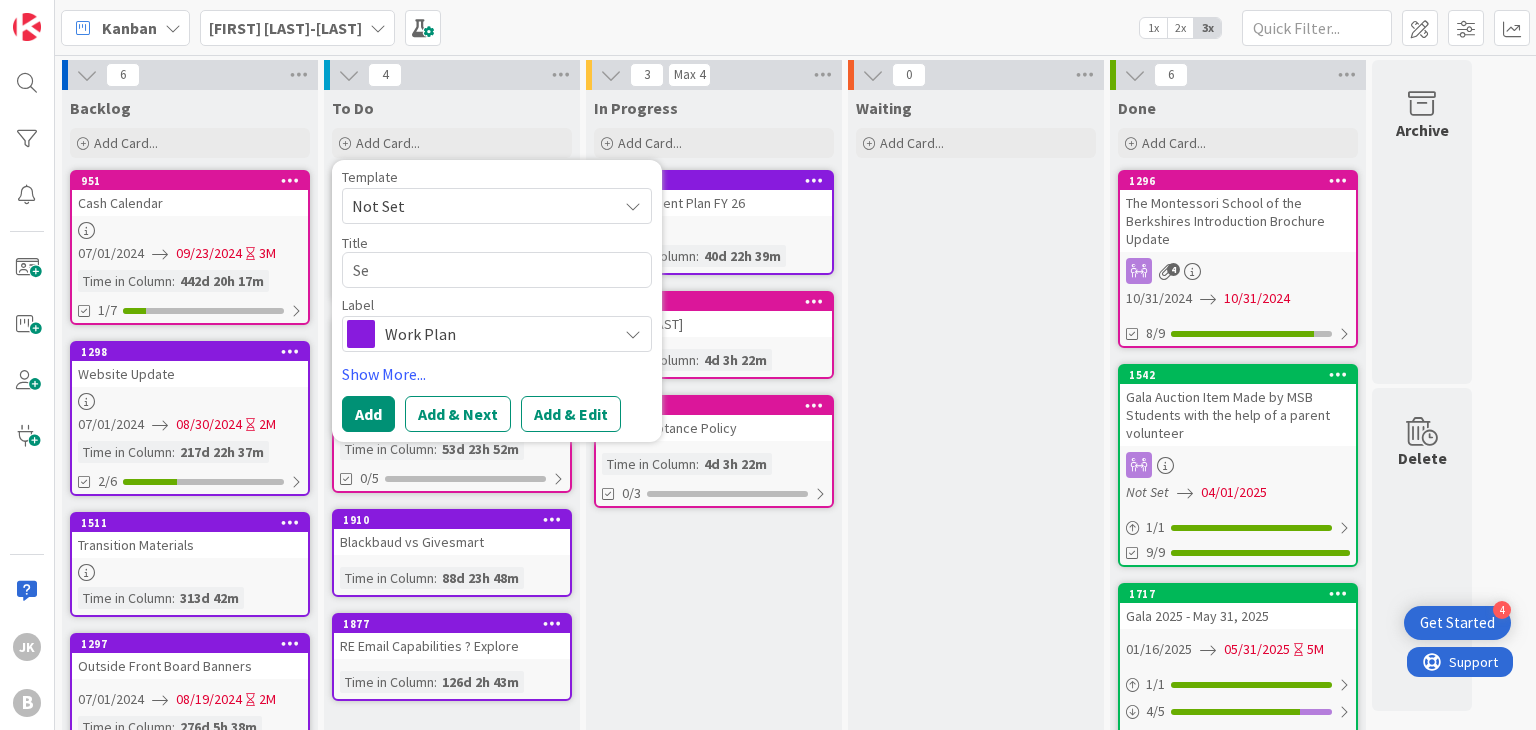 type on "x" 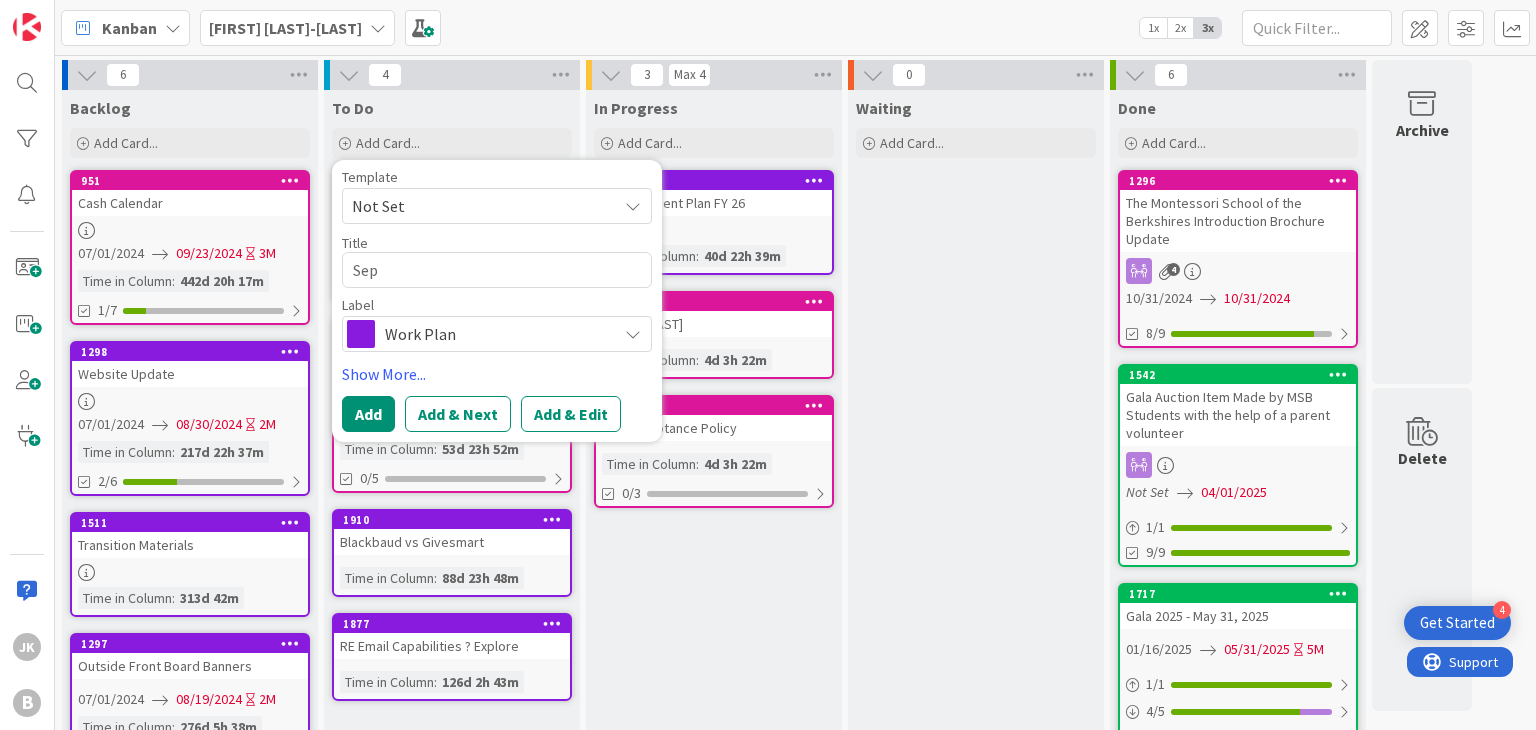 type on "x" 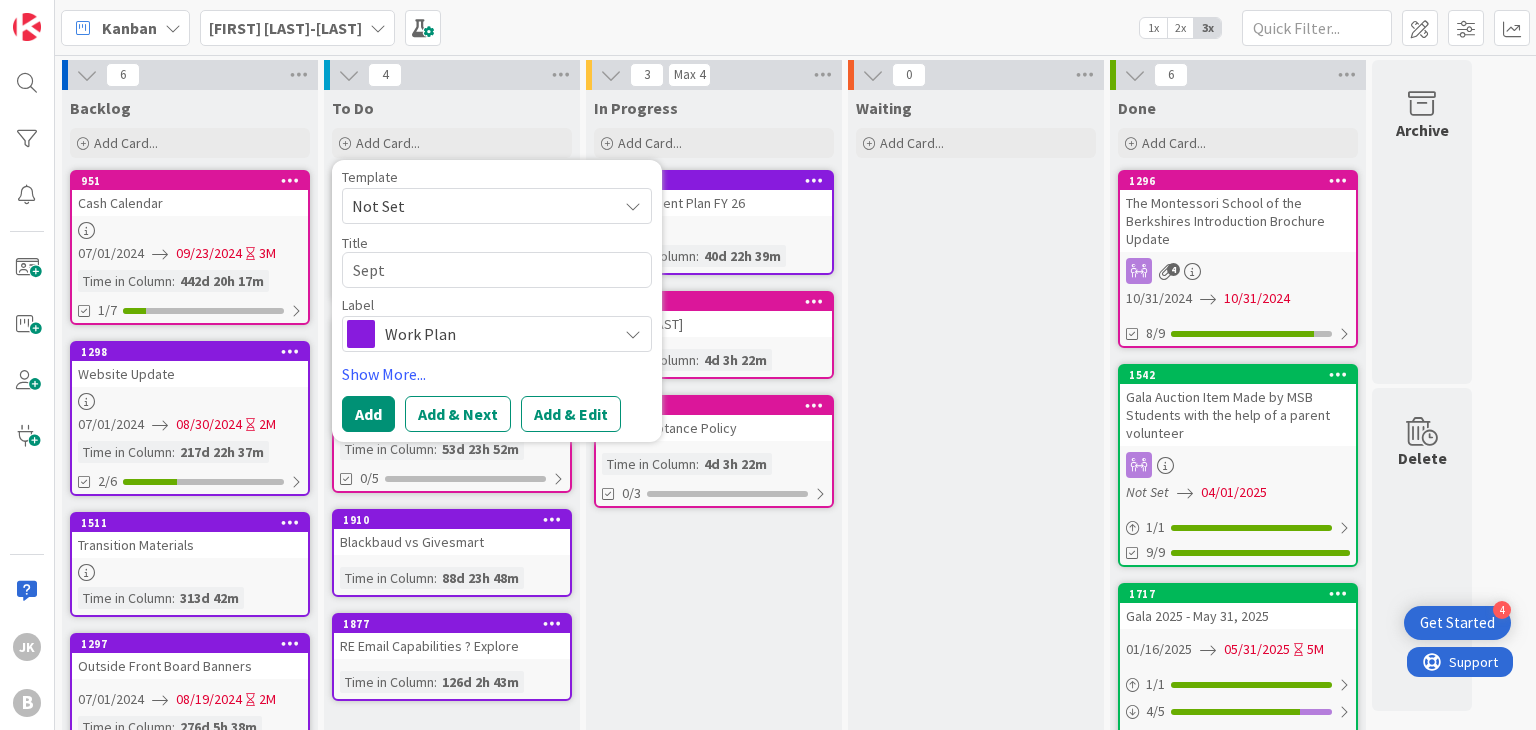 type on "x" 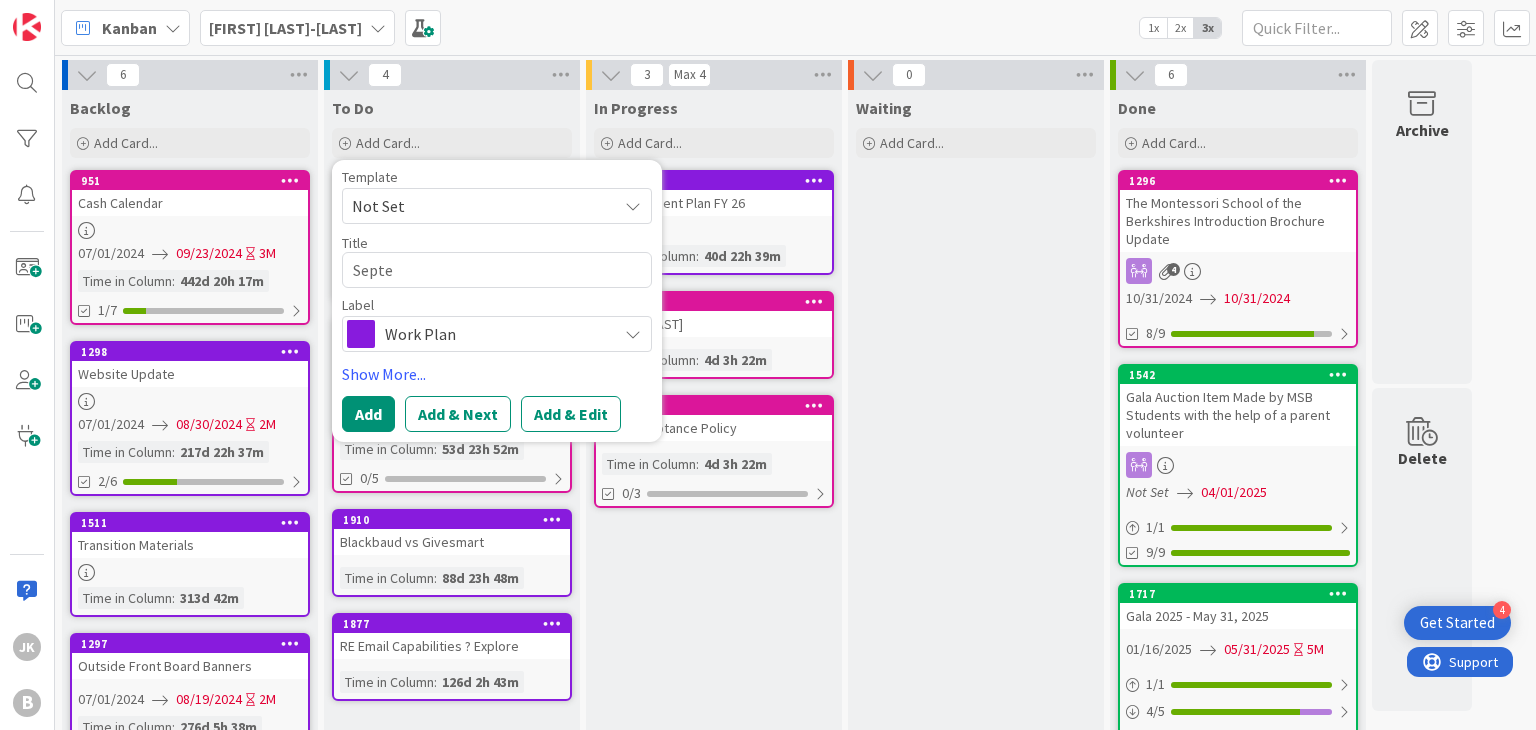 type on "x" 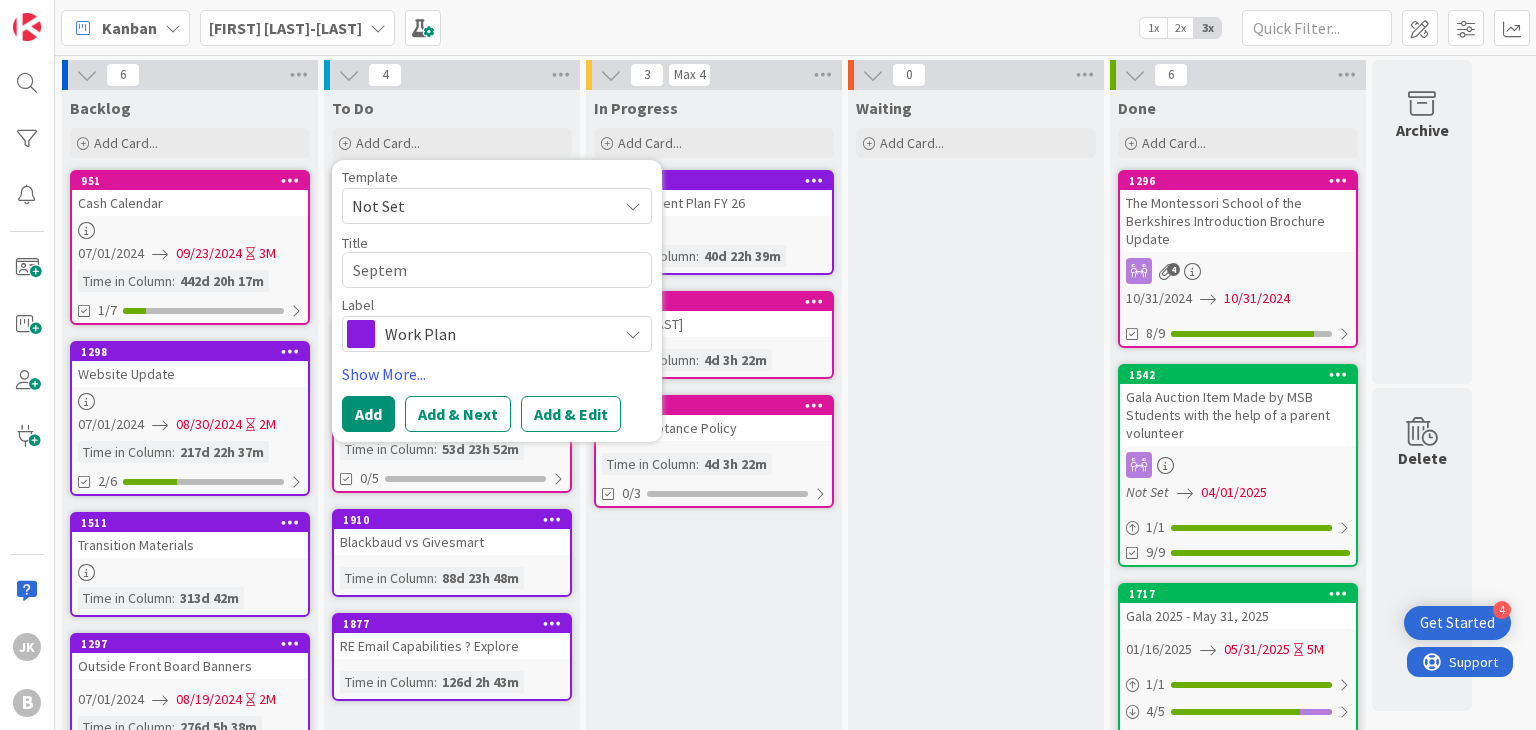 type on "x" 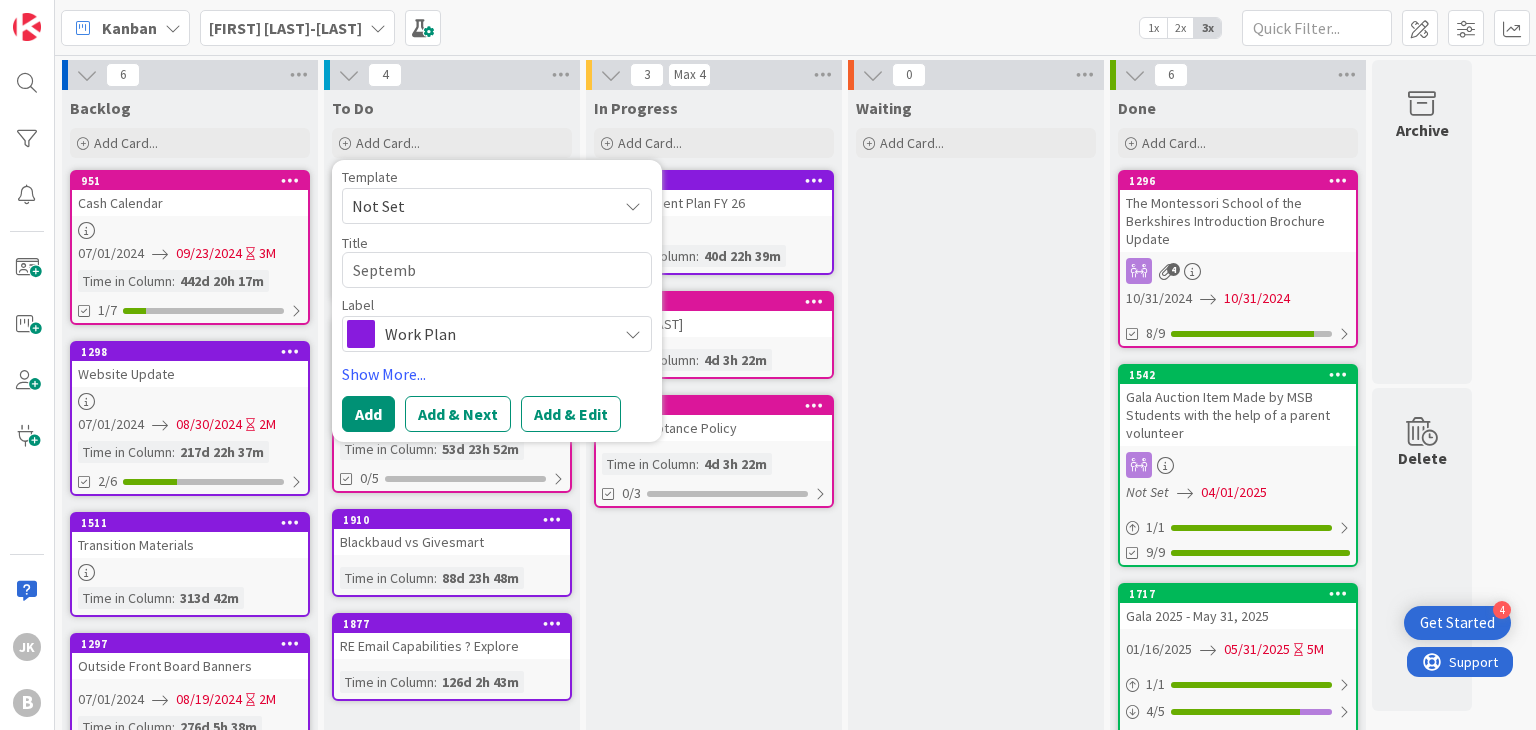 type on "x" 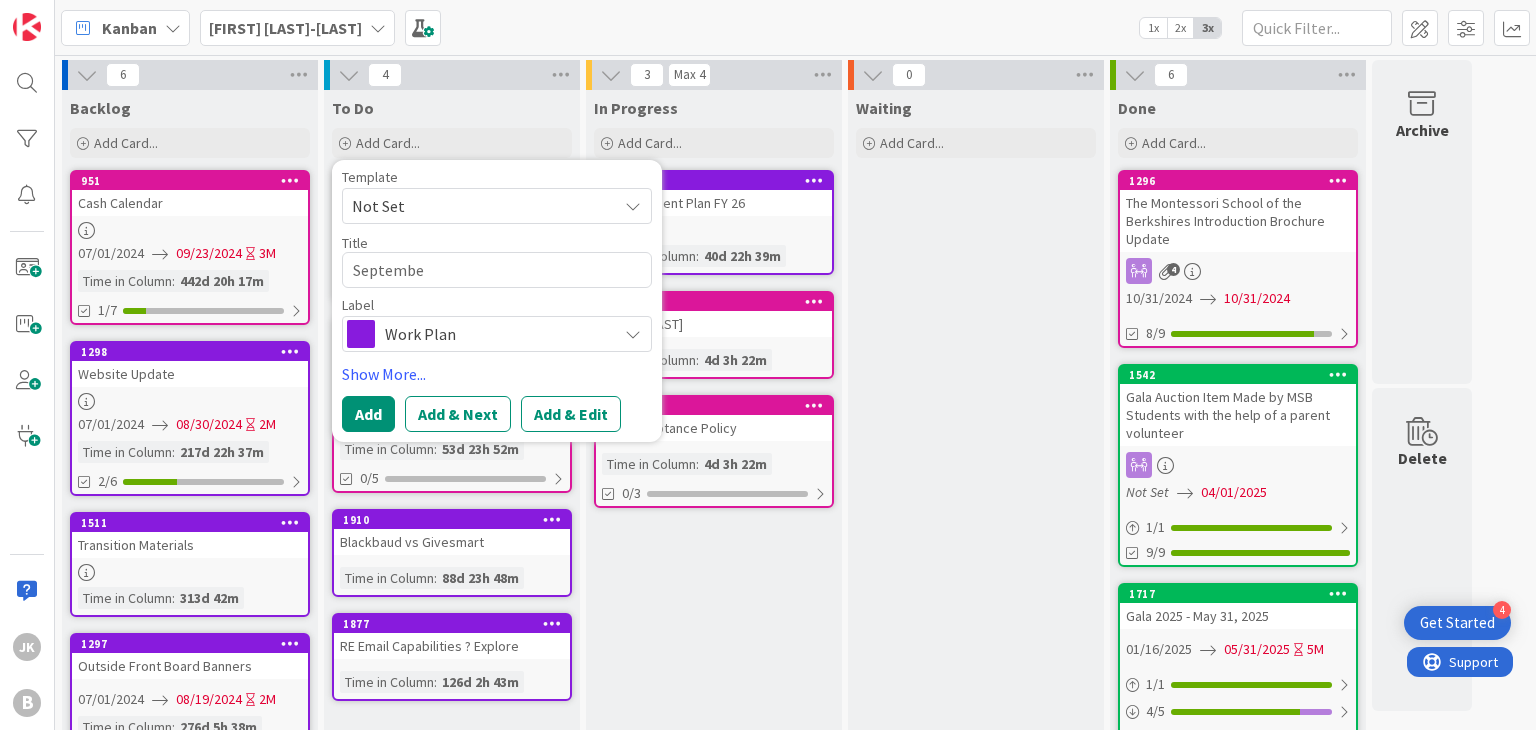 type on "x" 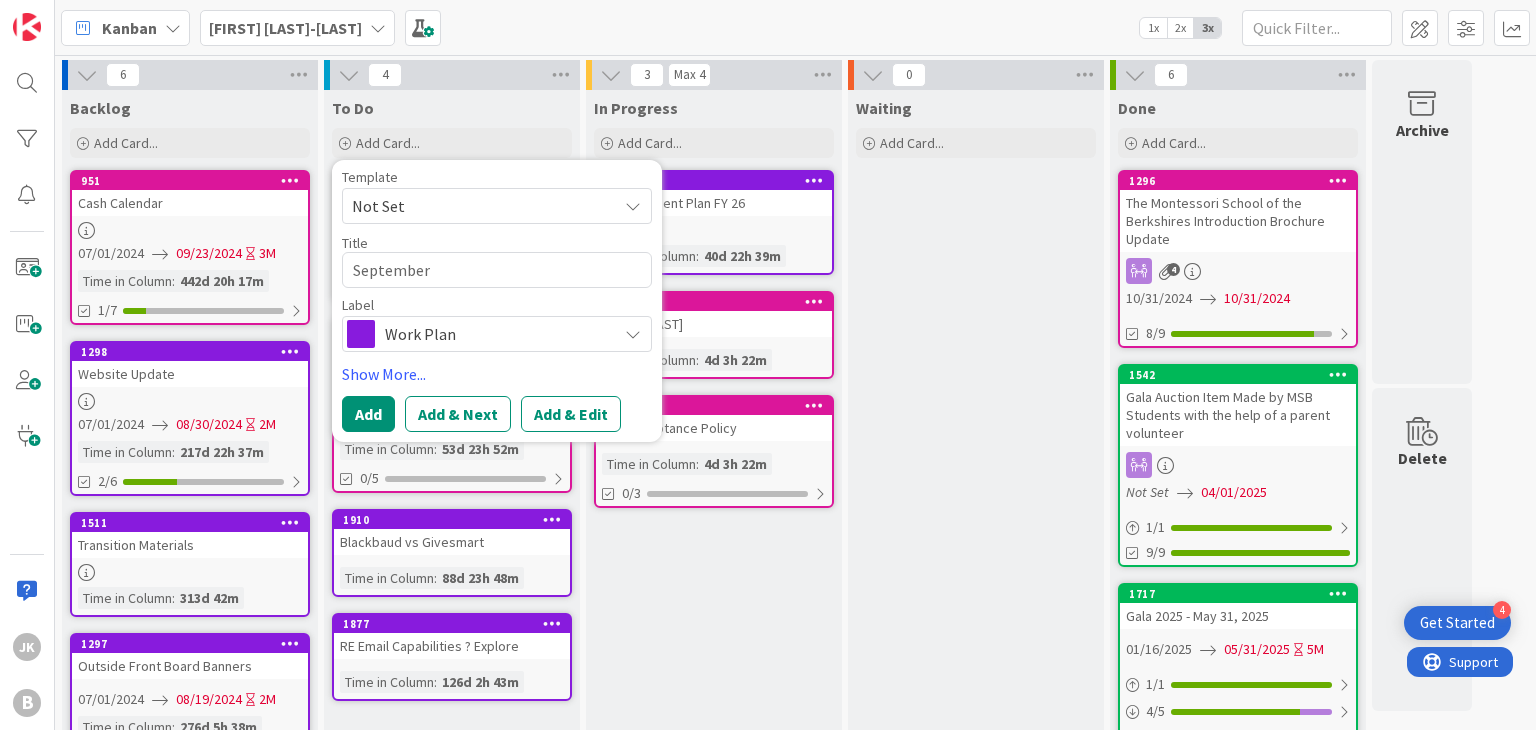 type on "x" 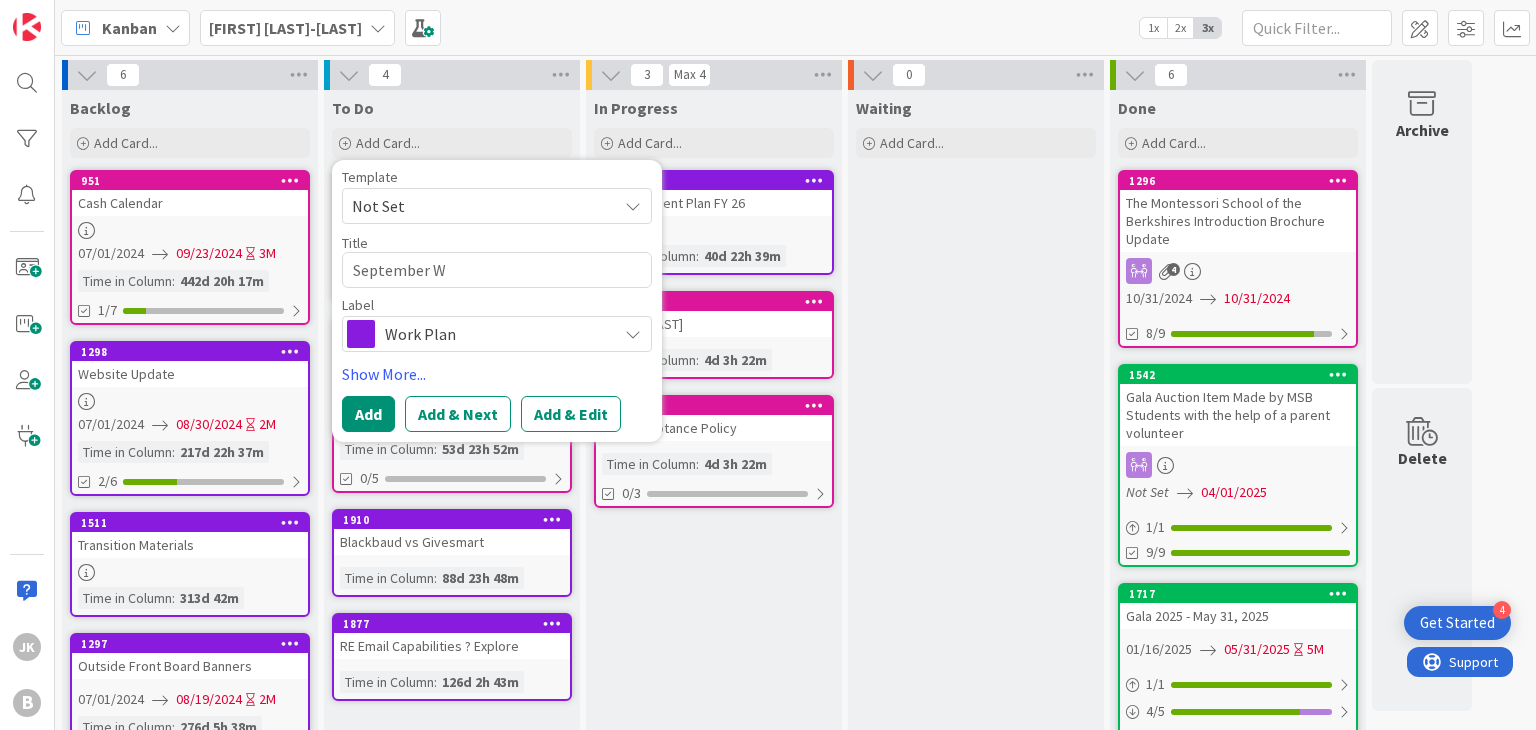 type on "x" 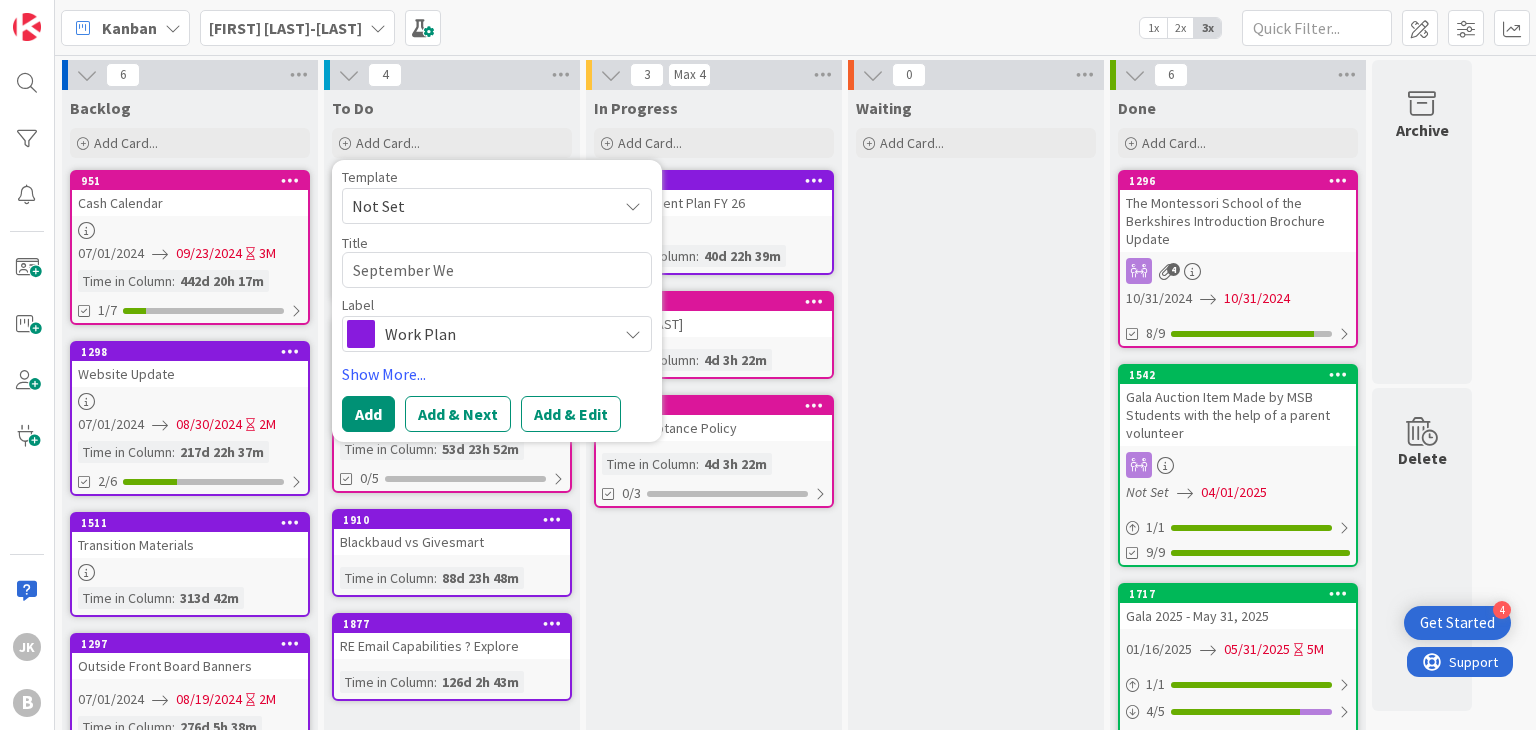 type on "x" 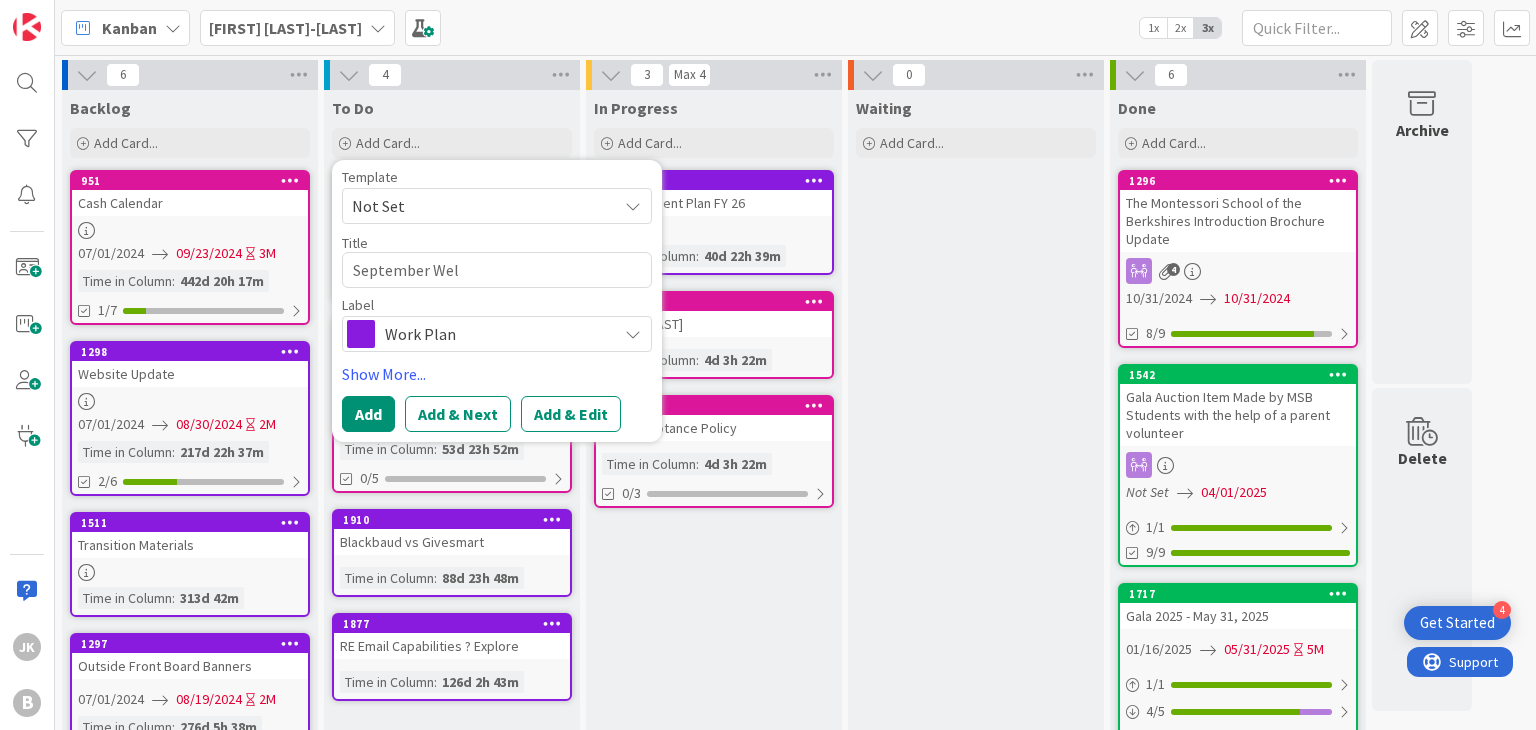 type on "x" 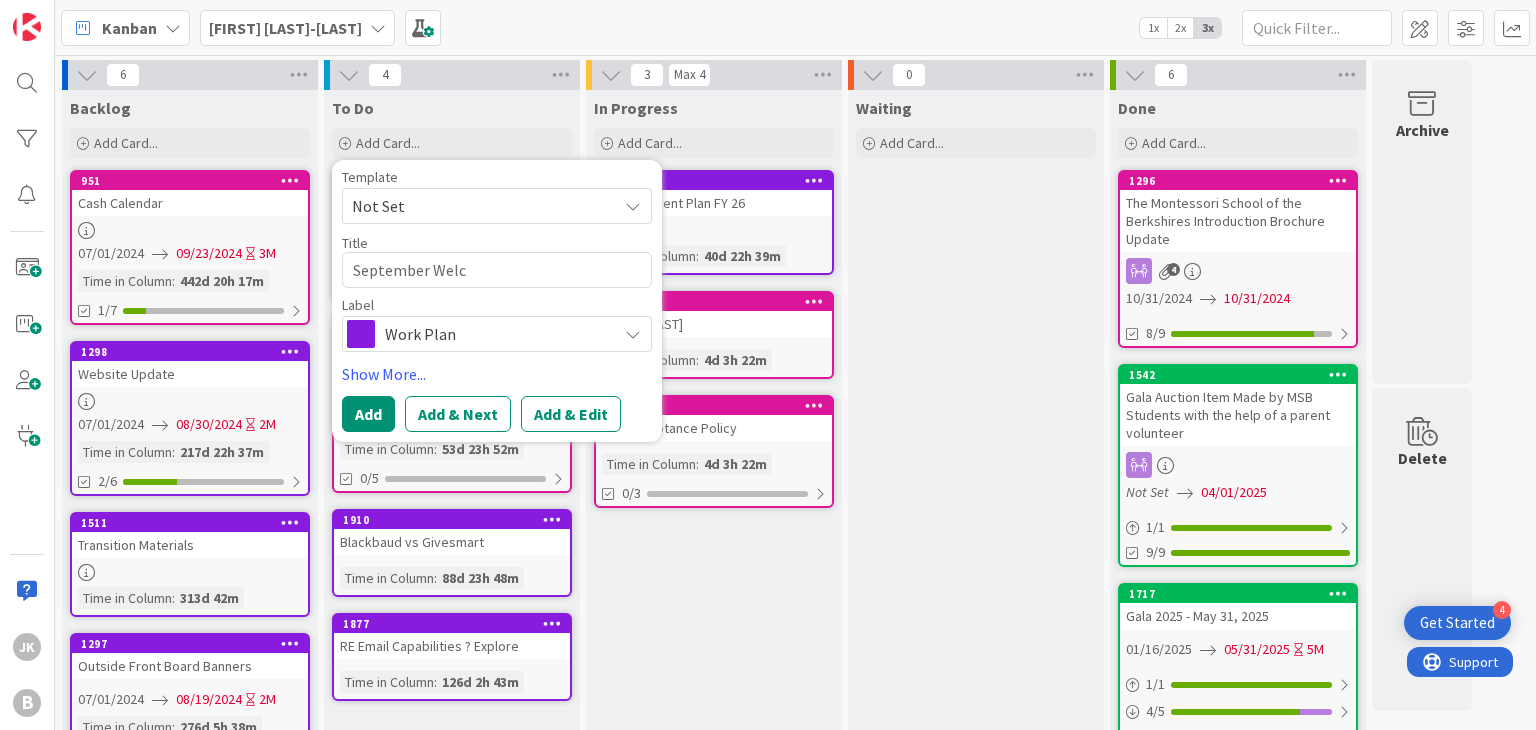 type on "x" 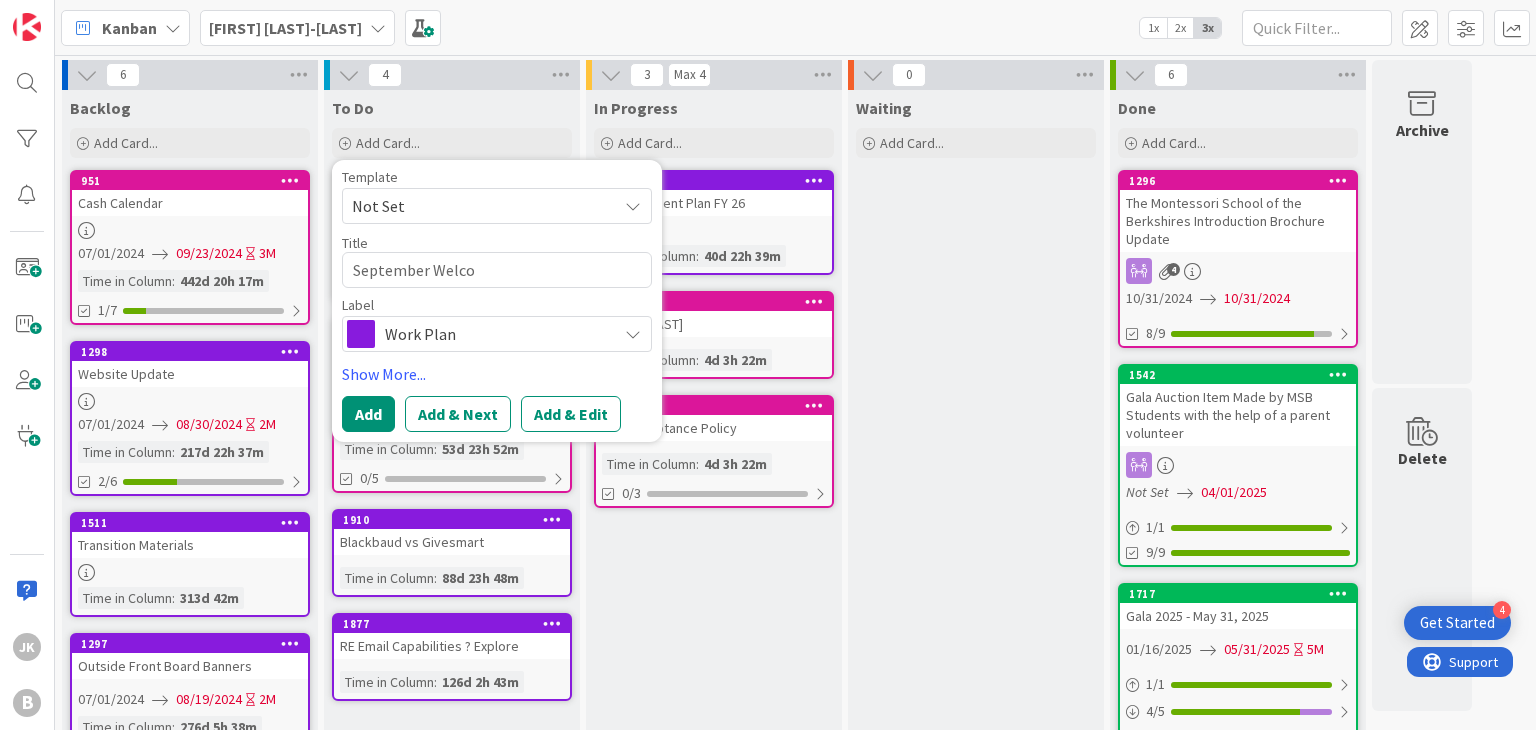 type on "x" 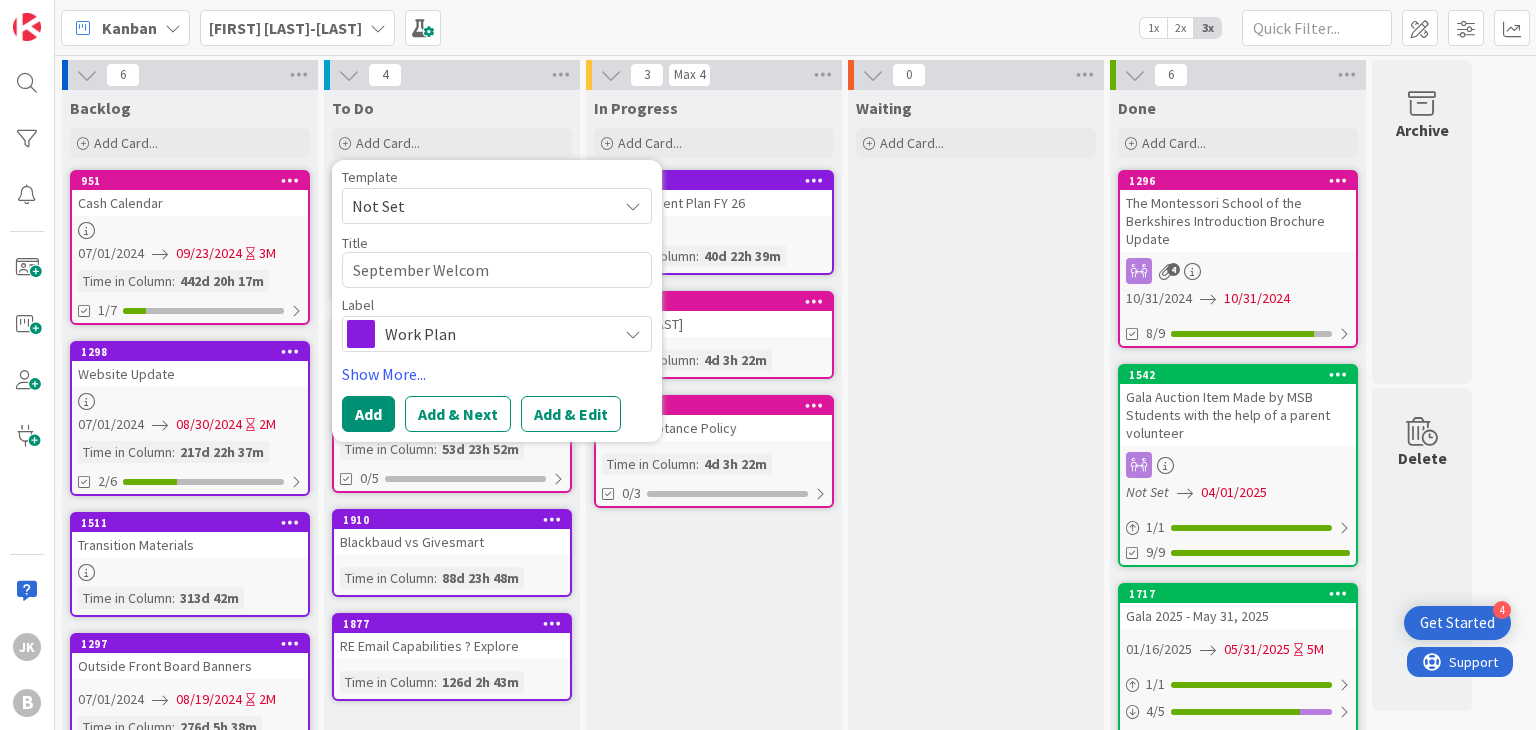 type on "x" 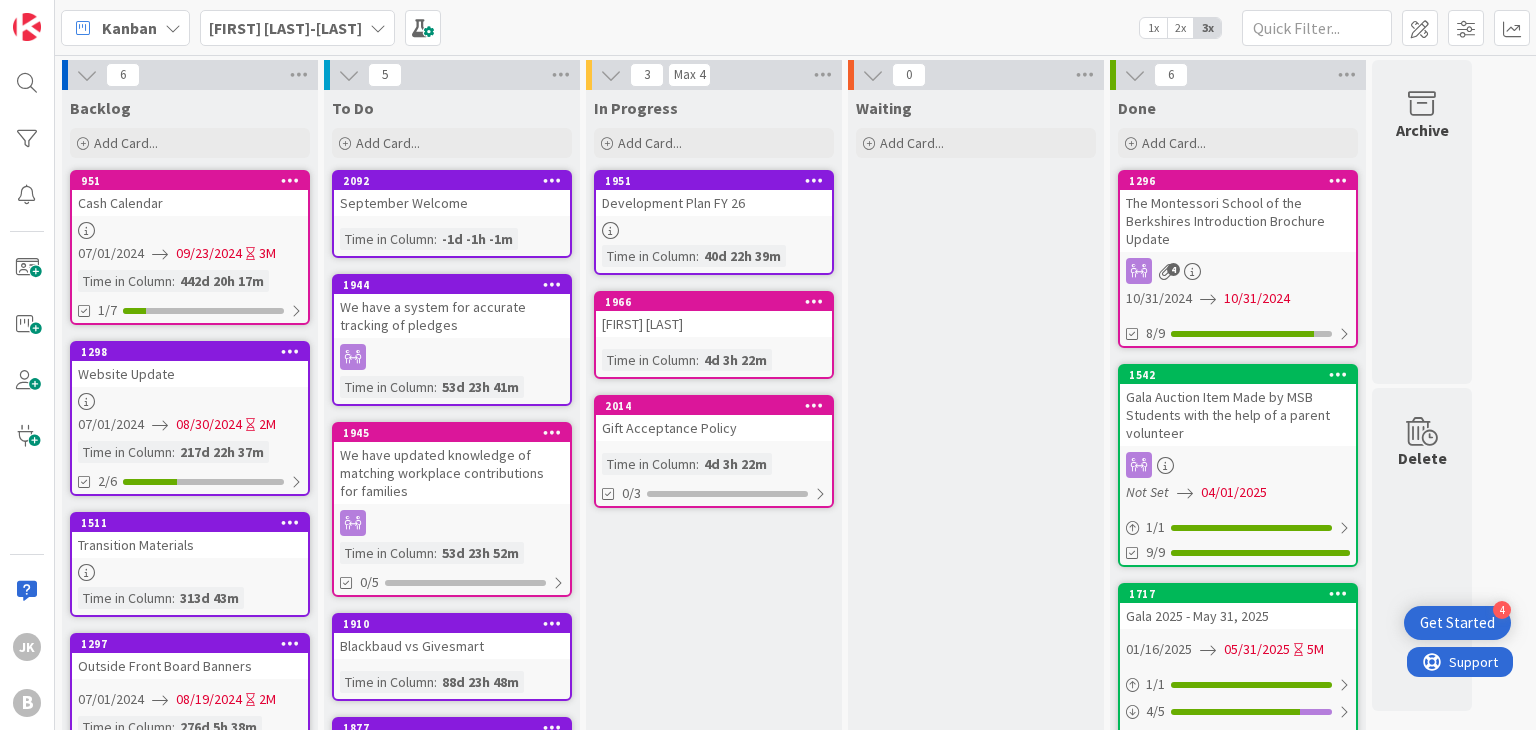 click on "September Welcome" at bounding box center (452, 203) 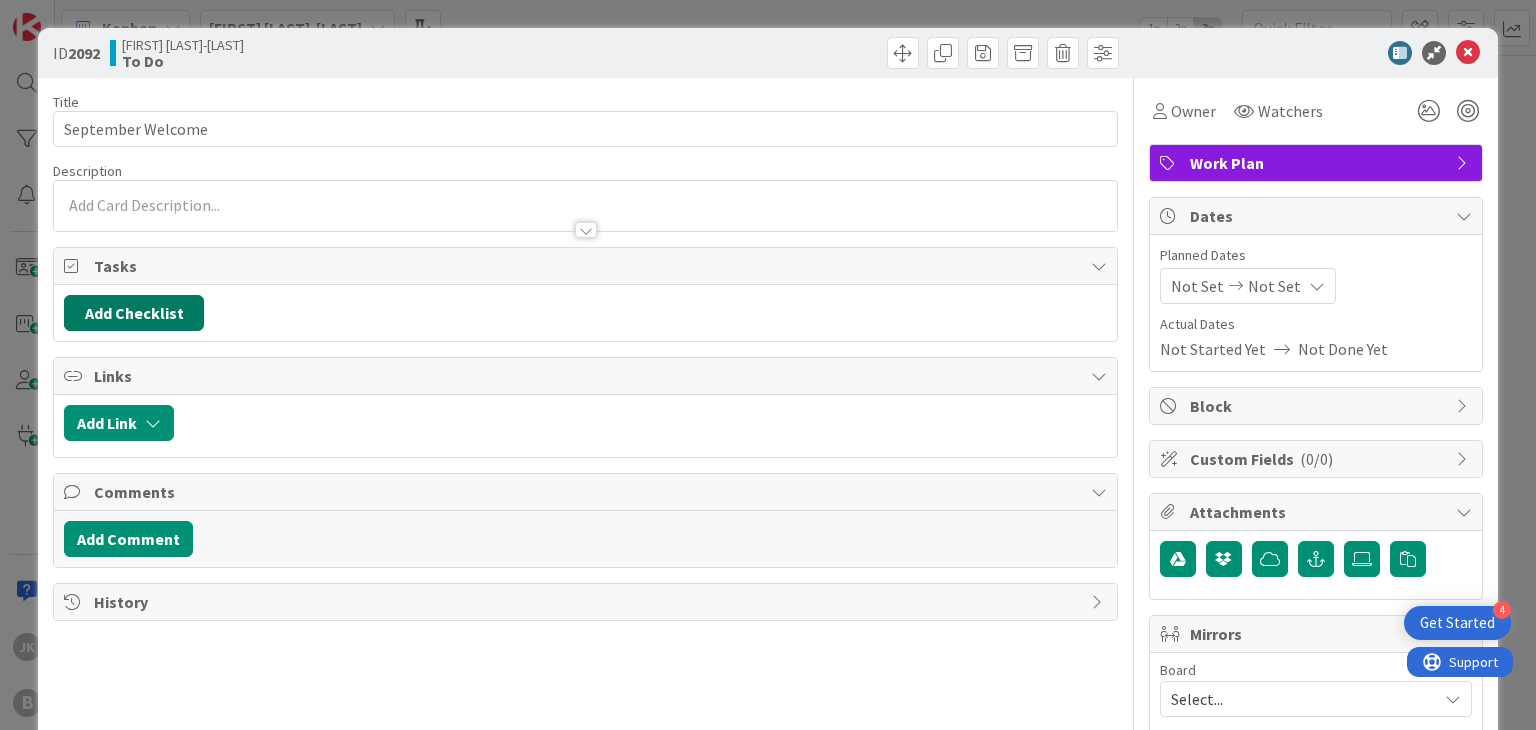 scroll, scrollTop: 0, scrollLeft: 0, axis: both 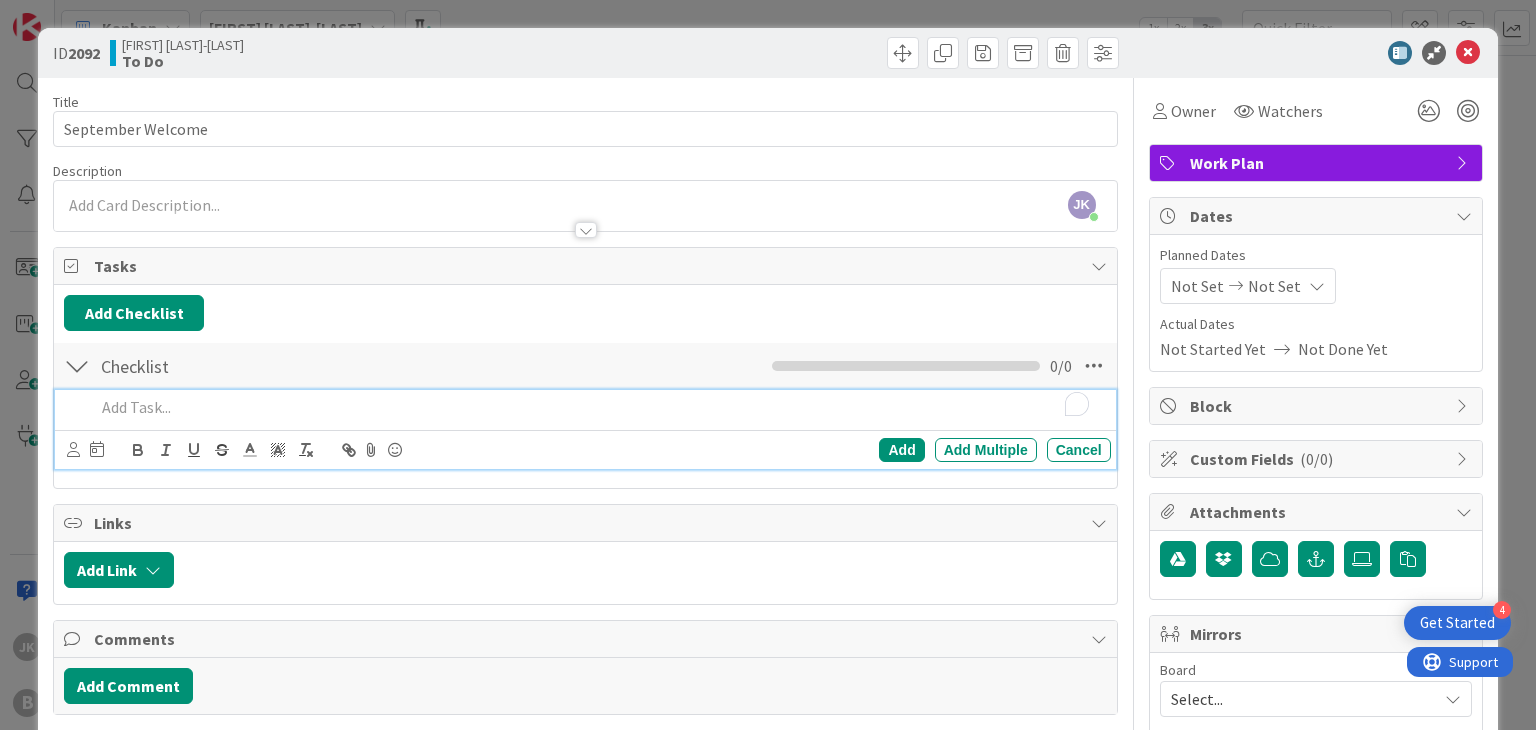 click at bounding box center [598, 407] 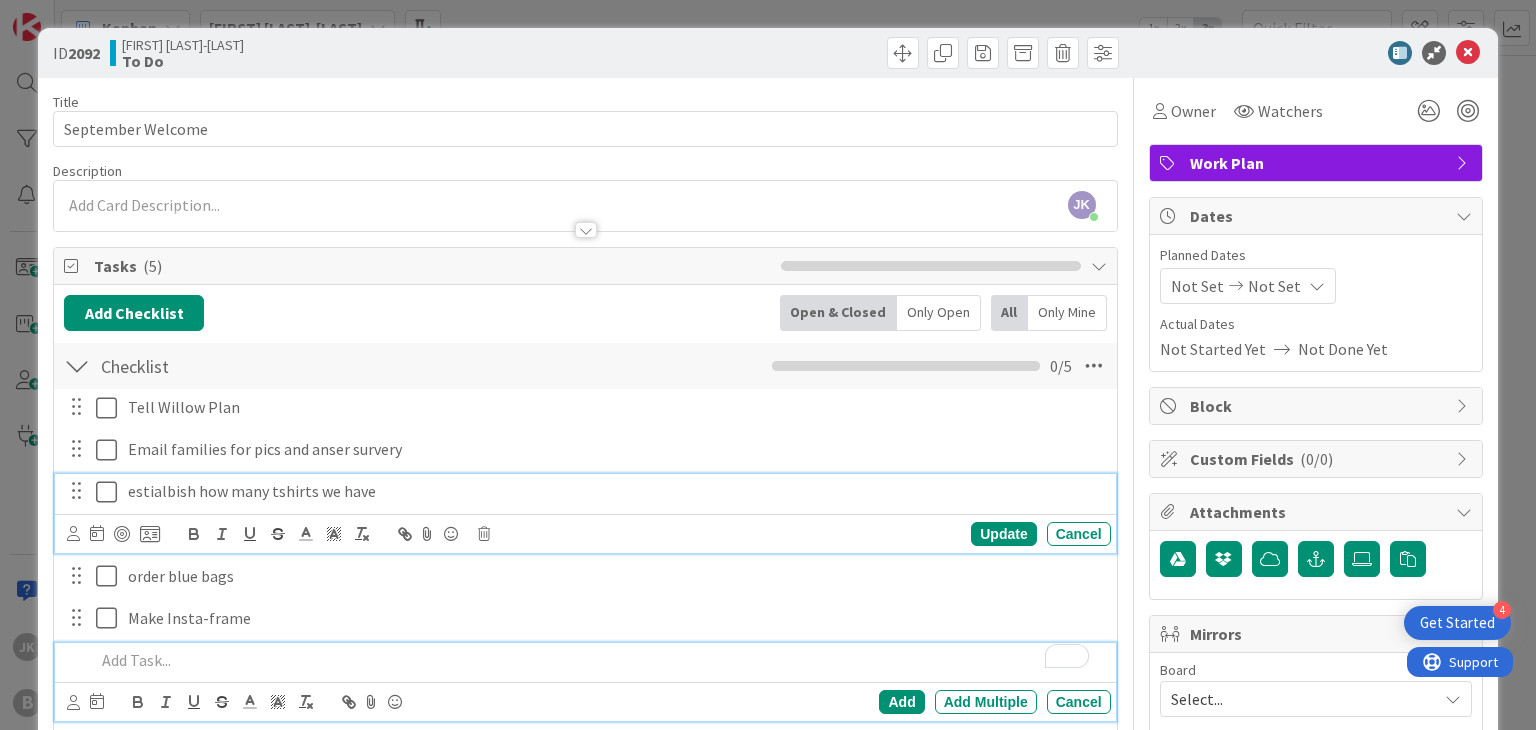 click on "estialbish how many tshirts we have" at bounding box center [615, 491] 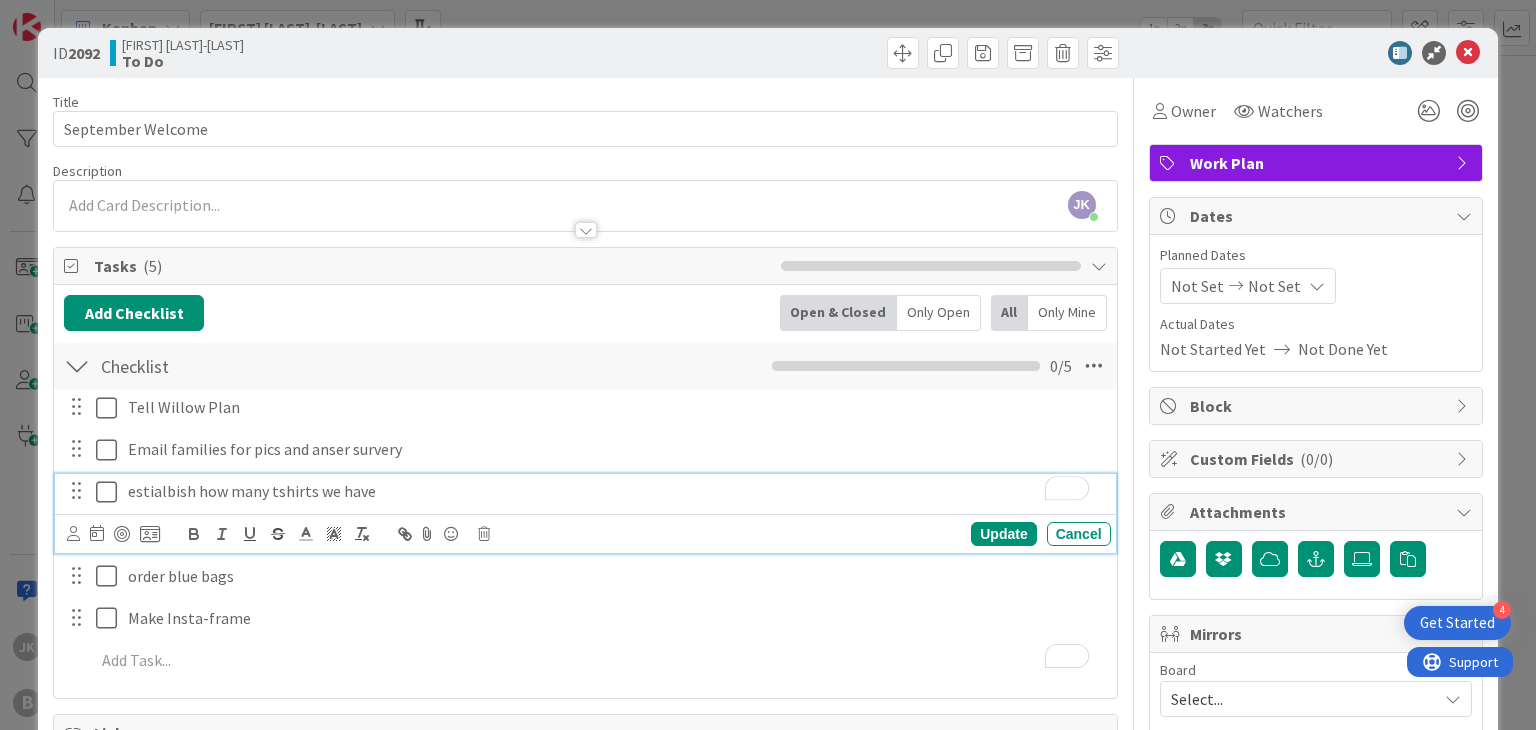 click on "estialbish how many tshirts we have" at bounding box center [615, 491] 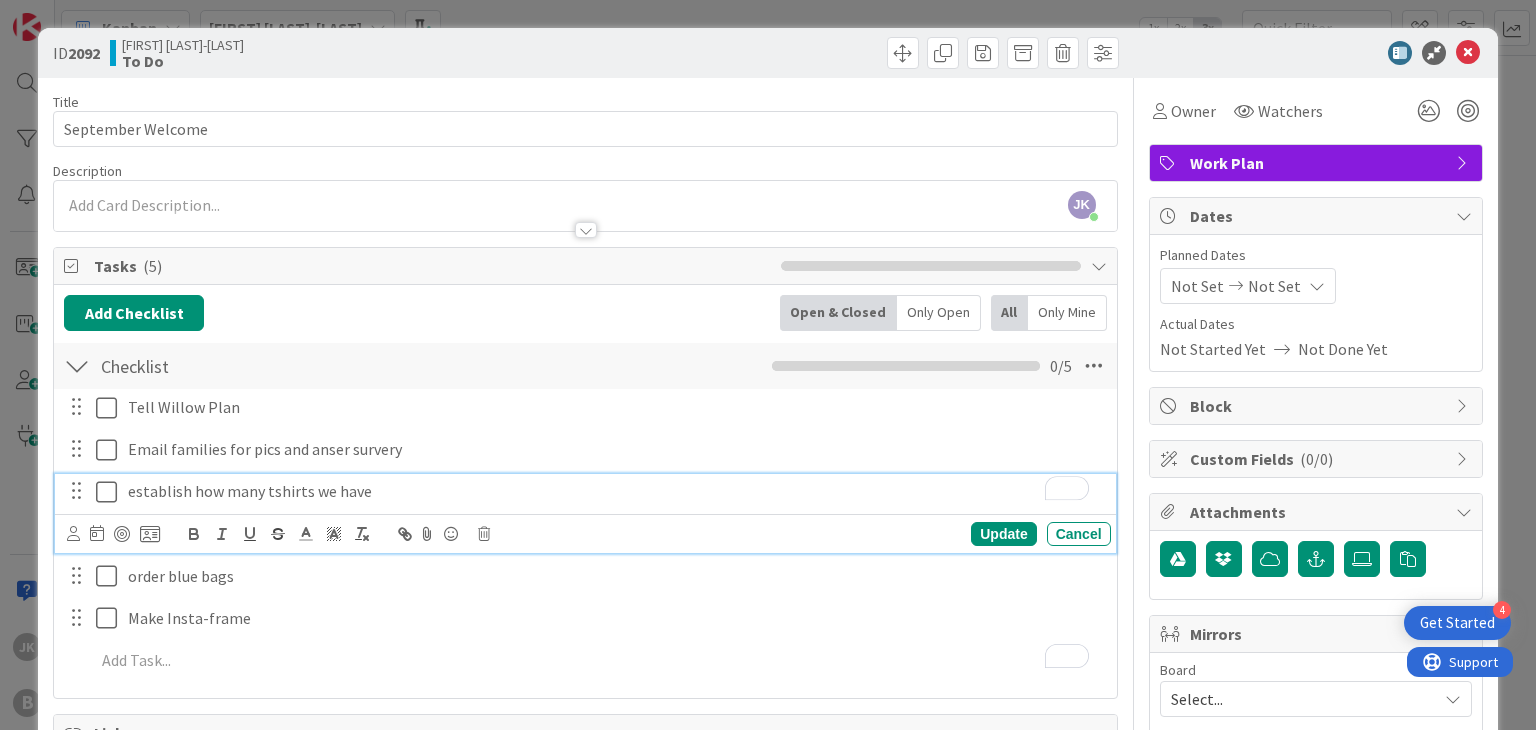 click on "establish how many tshirts we have" at bounding box center [615, 491] 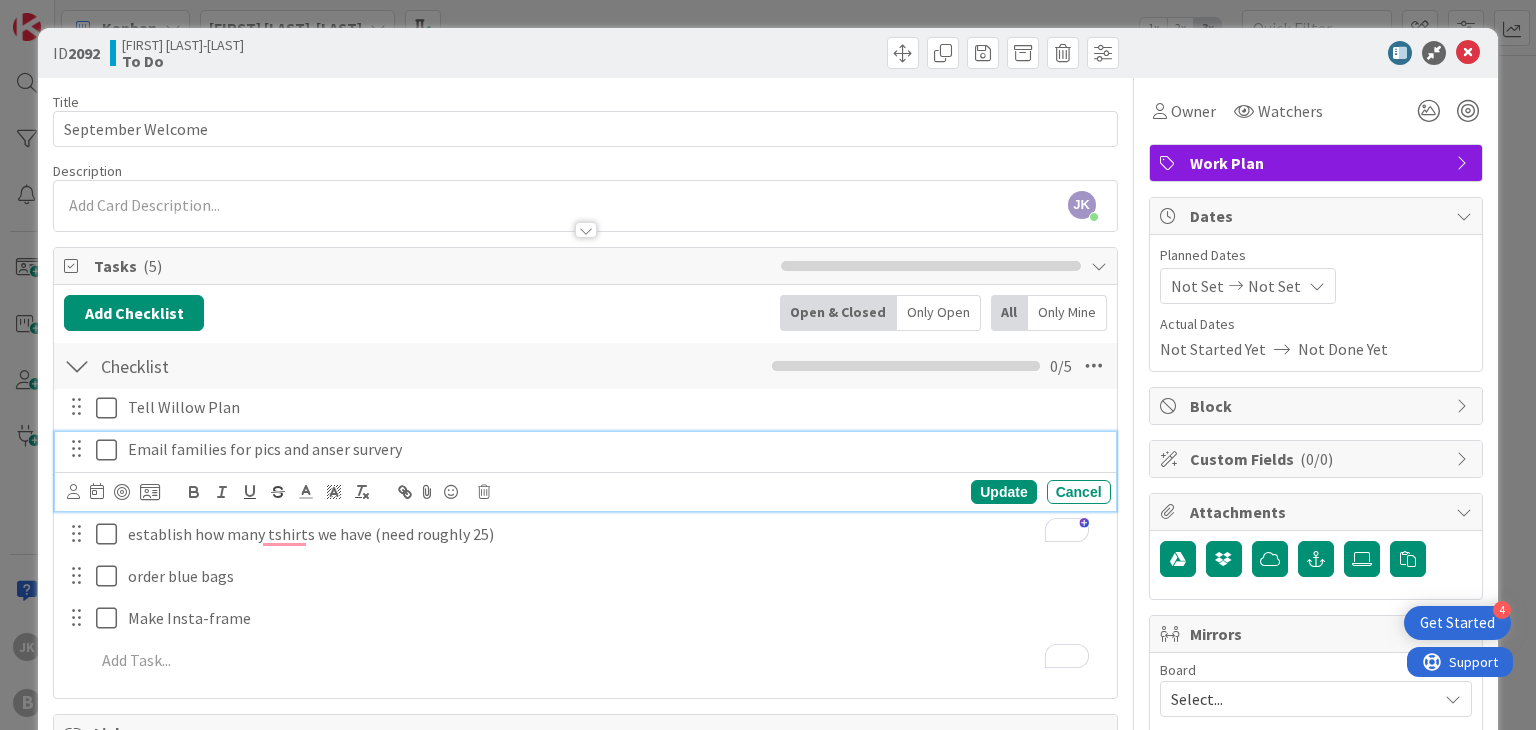 click on "Email families for pics and anser survery" at bounding box center [615, 449] 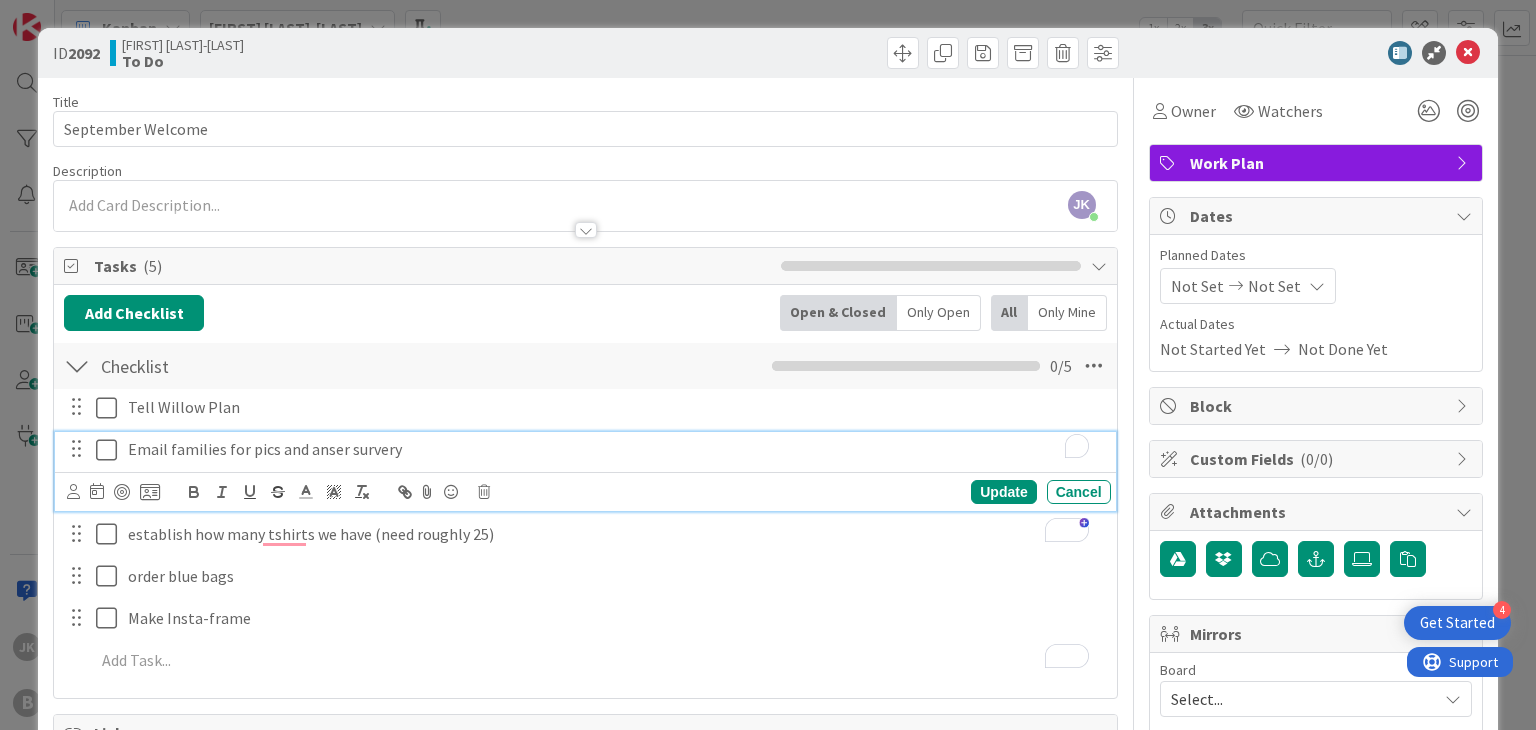 type 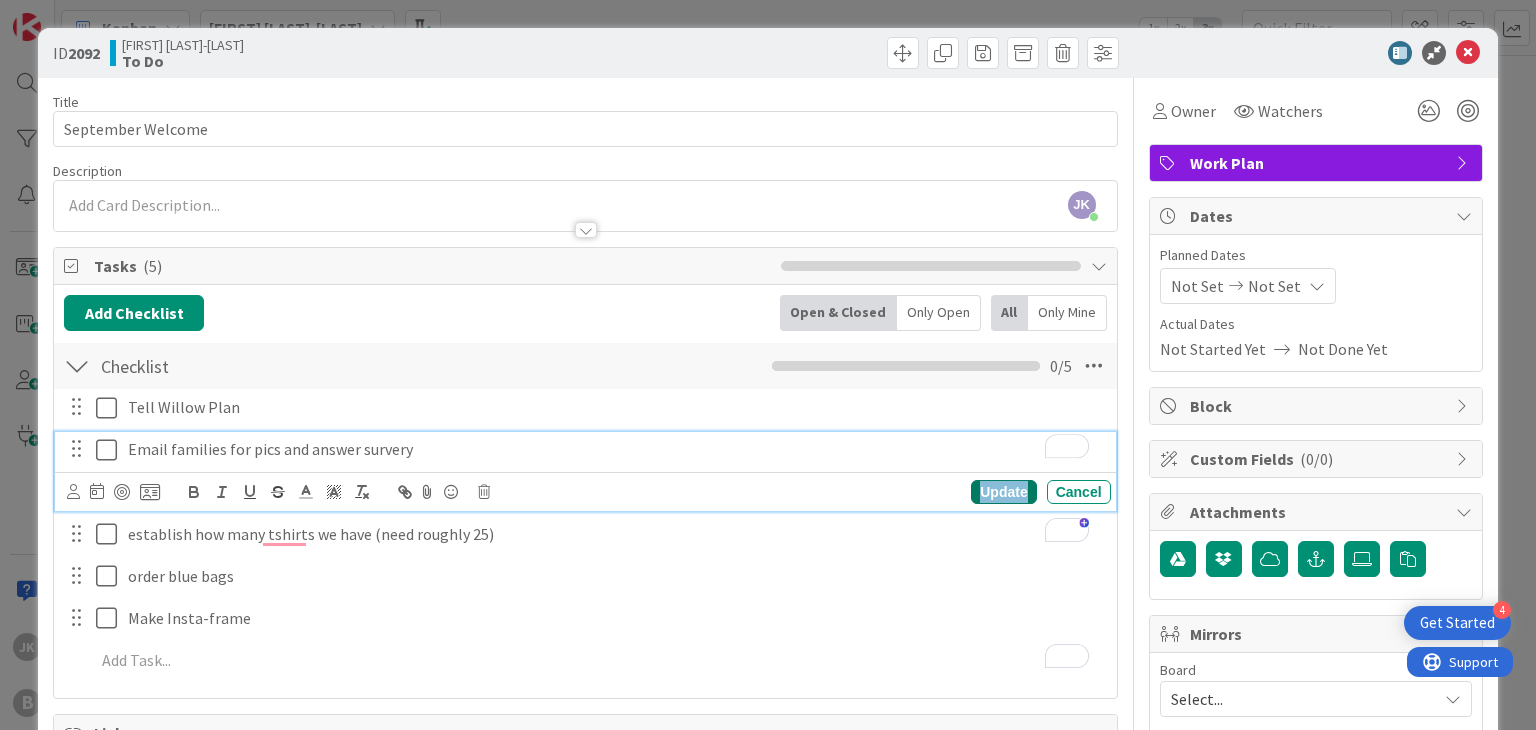 click on "Update" at bounding box center [1003, 492] 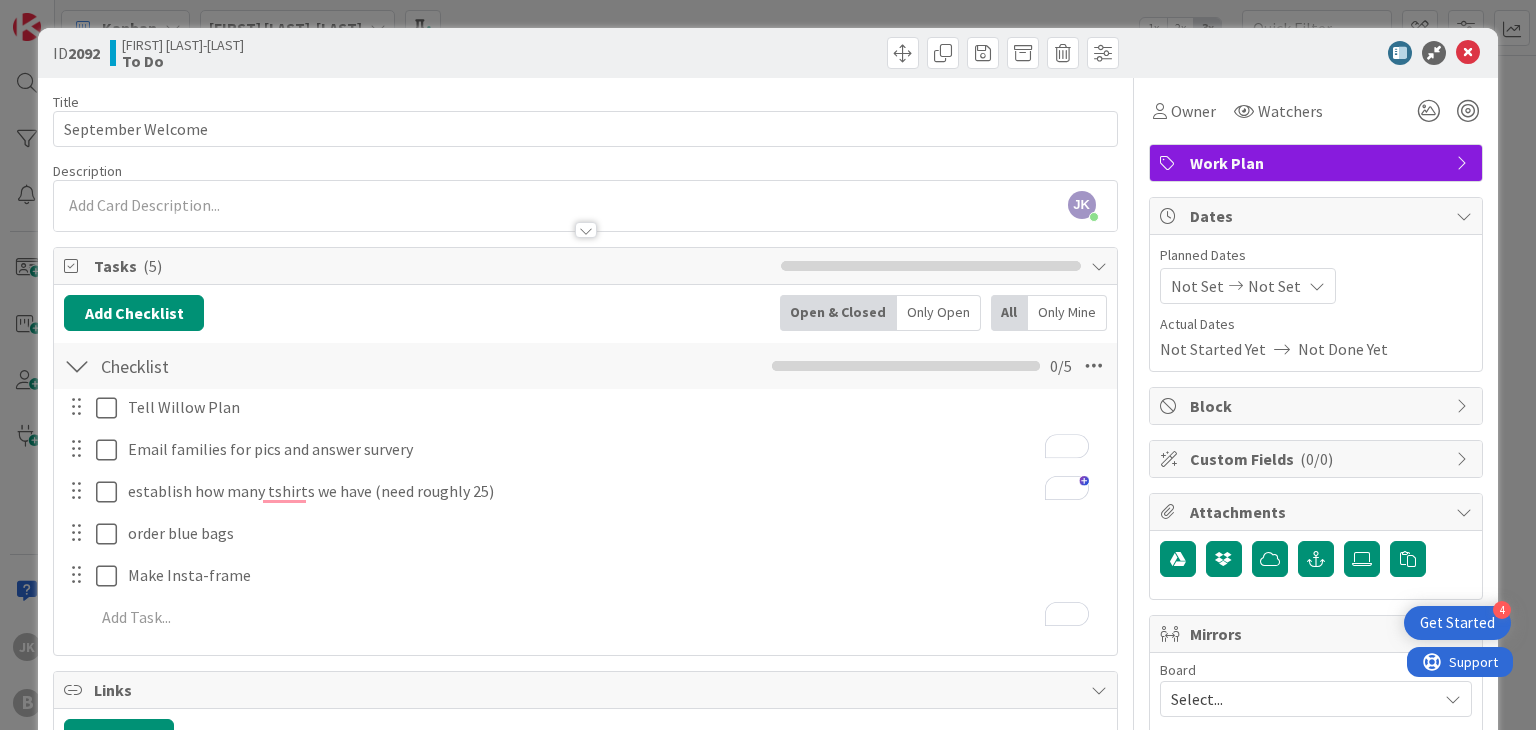 click on "Title 17 / 128 September Welcome Description [INITIALS]   [FIRST] [LAST]-[LAST] just joined Owner Watchers Work Plan  Tasks ( 5 ) Add Checklist Back Open & Closed Only Open All Only Mine Checklist Checklist Name 9 / 64 Checklist 0 / 5 Tell [FIRST] Plan Update Cancel Email families for pics and answer survery Update Cancel establish how many tshirts we have (need roughly 25)  Update Cancel order blue bags Update Cancel Make Insta-frame Update Cancel Add Add Multiple Cancel Links Add Link Comments Add Comment History Owner Watchers Work Plan  Dates Planned Dates Not Set Not Set Actual Dates Not Started Yet Not Done Yet Block Custom Fields ( 0/0 ) Attachments Mirrors Board Select... To delete a mirror card, just delete the card. All other mirrored cards will continue to exists. Metrics" at bounding box center (767, 506) 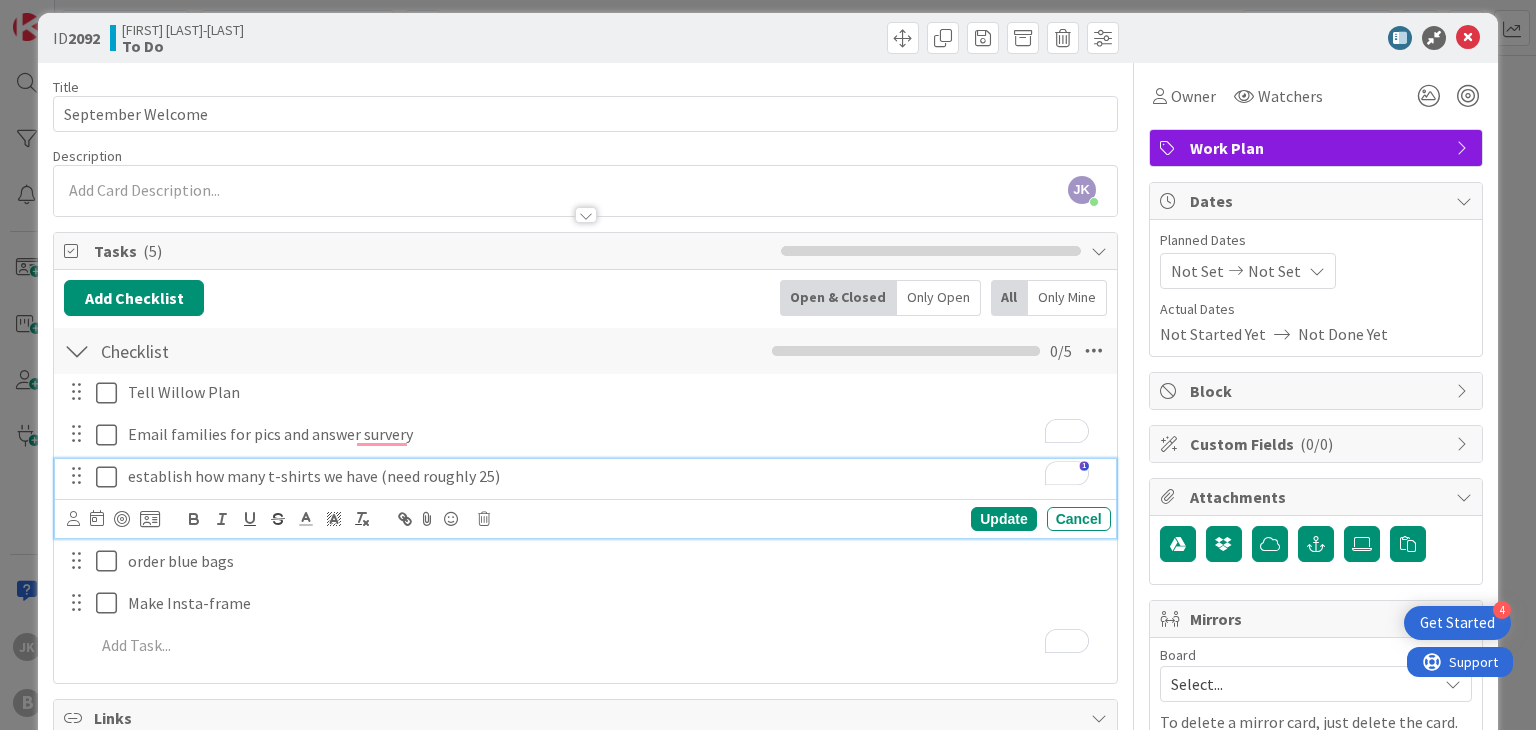 click on "Title 17 / 128 September Welcome Description [INITIALS]   [FIRST] [LAST]-[LAST] just joined Owner Watchers Work Plan  Tasks ( 5 ) Add Checklist Back Open & Closed Only Open All Only Mine Checklist Checklist Name 9 / 64 Checklist 0 / 5 Tell [FIRST] Plan Update Cancel Email families for pics and answer survery Update Cancel establish how many t-shirts we have (need roughly 25)  Update Cancel order blue bags Update Cancel Make Insta-frame Update Cancel Add Add Multiple Cancel Links Add Link Comments Add Comment History Owner Watchers Work Plan  Dates Planned Dates Not Set Not Set Actual Dates Not Started Yet Not Done Yet Block Custom Fields ( 0/0 ) Attachments Mirrors Board Select... To delete a mirror card, just delete the card. All other mirrored cards will continue to exists. Metrics" at bounding box center (767, 513) 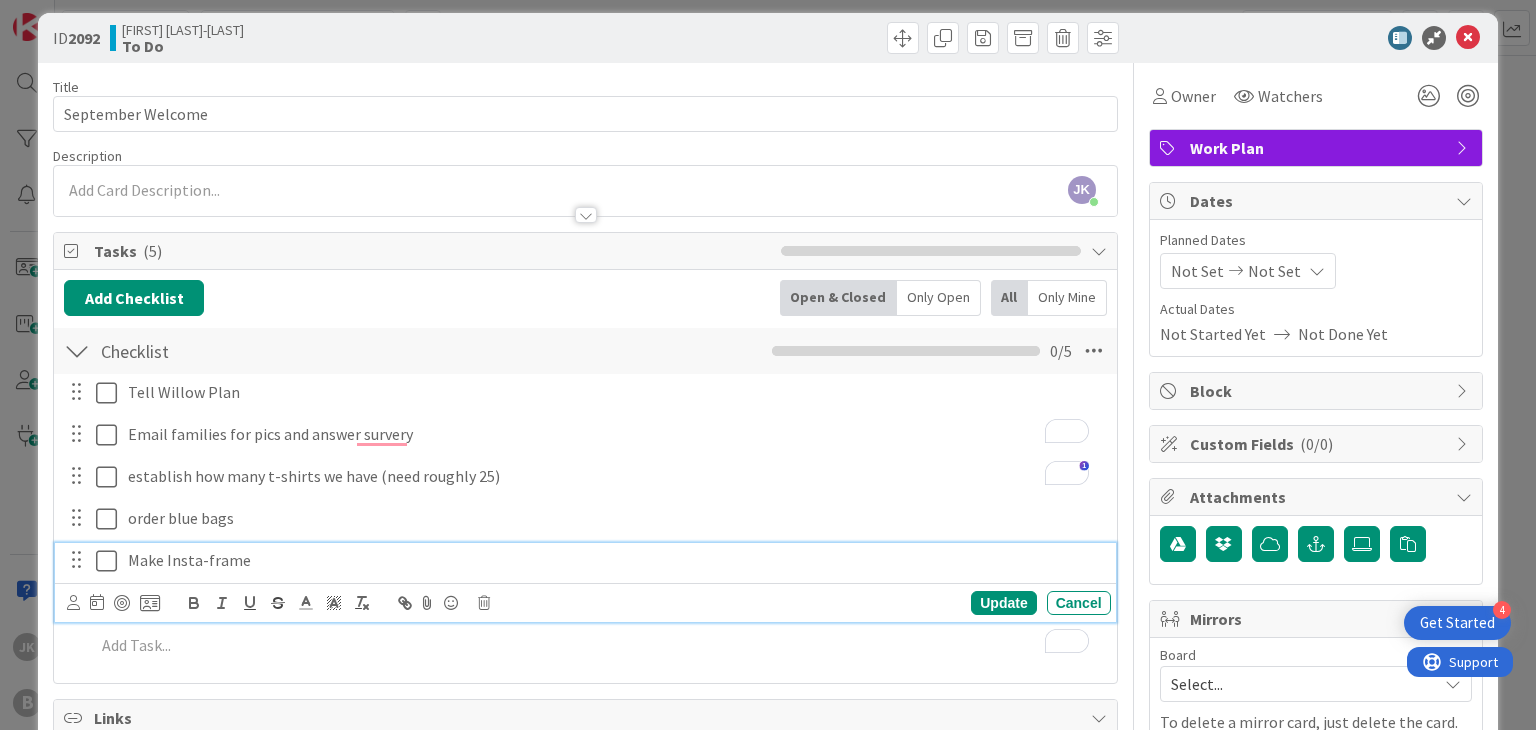 click on "Make Insta-frame" at bounding box center [615, 560] 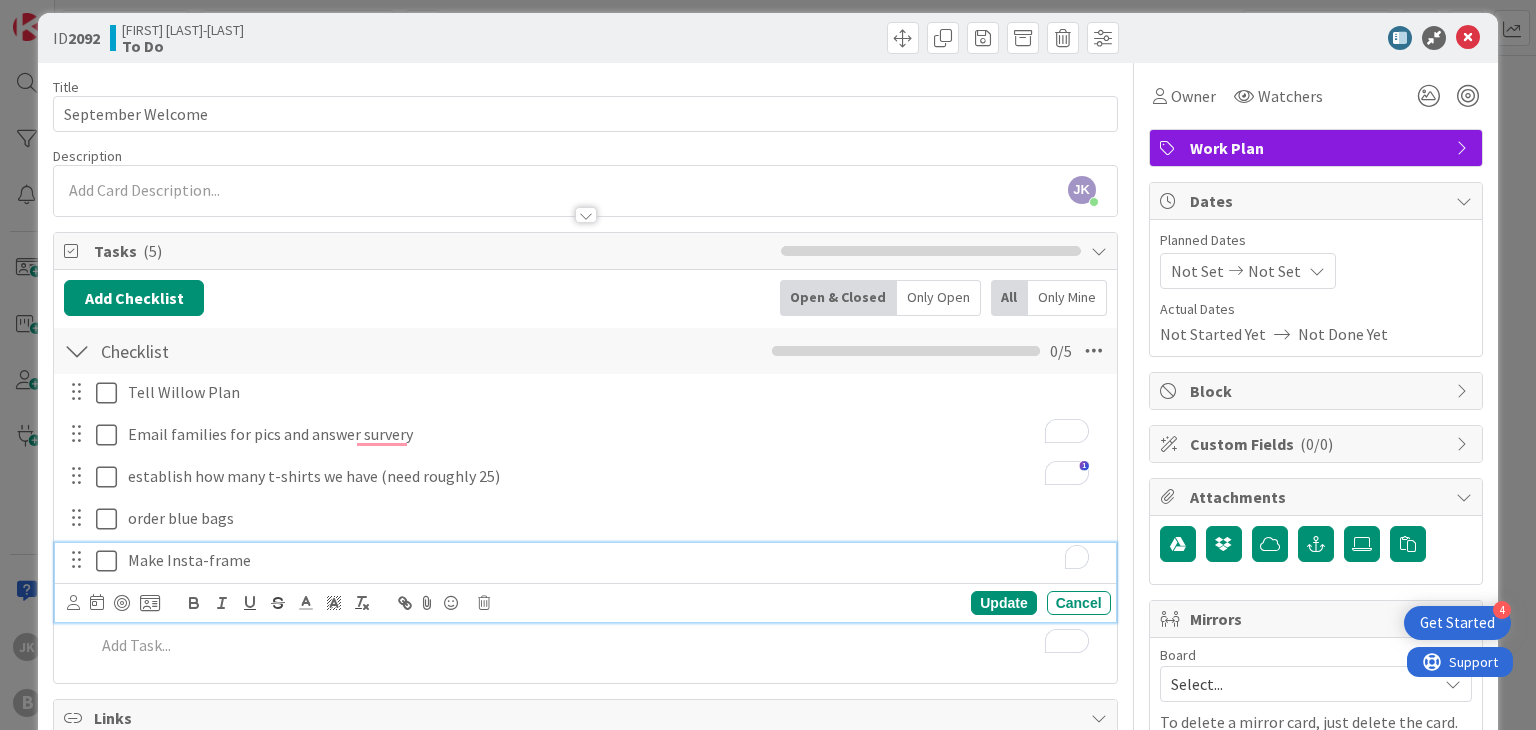 type 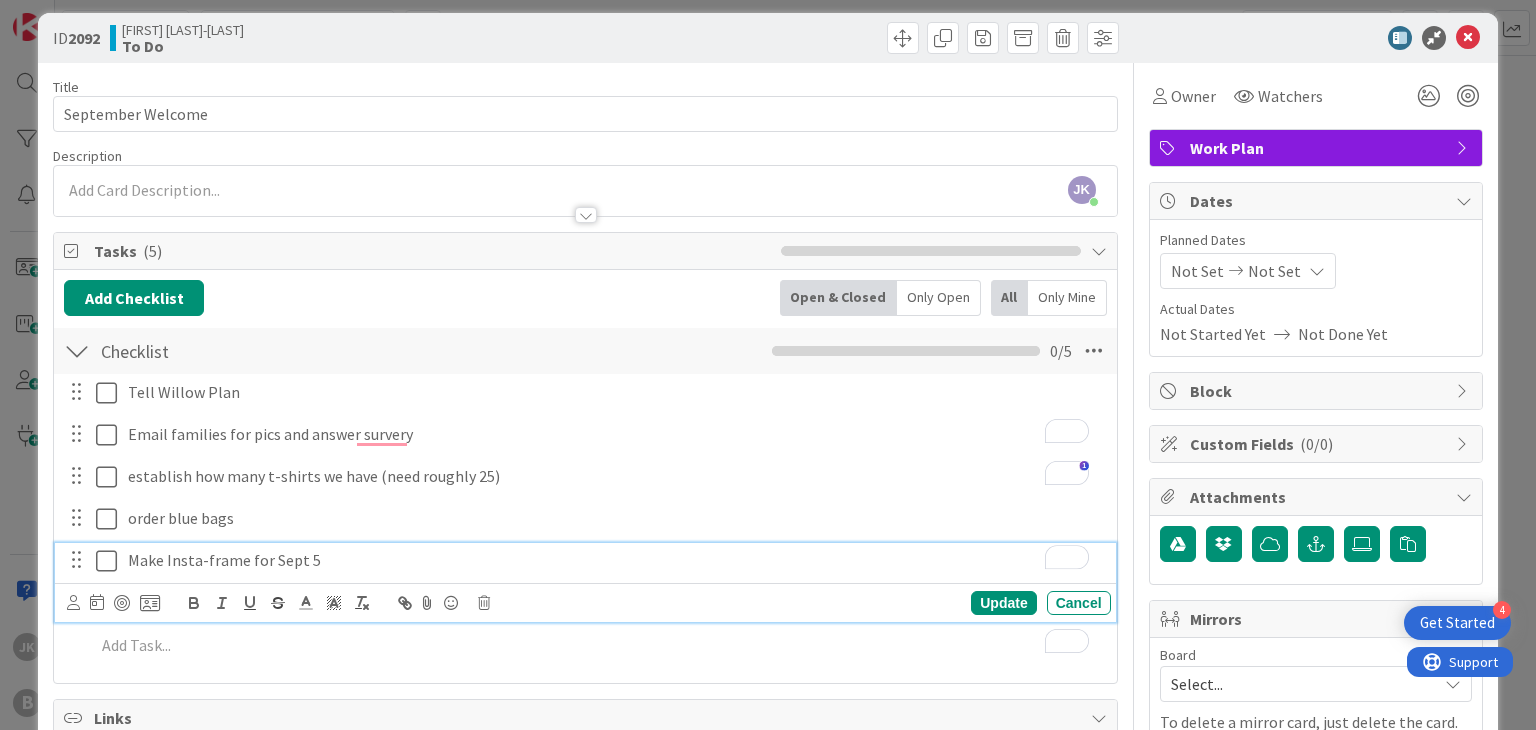 click on "Make Insta-frame for Sept 5" at bounding box center (615, 560) 